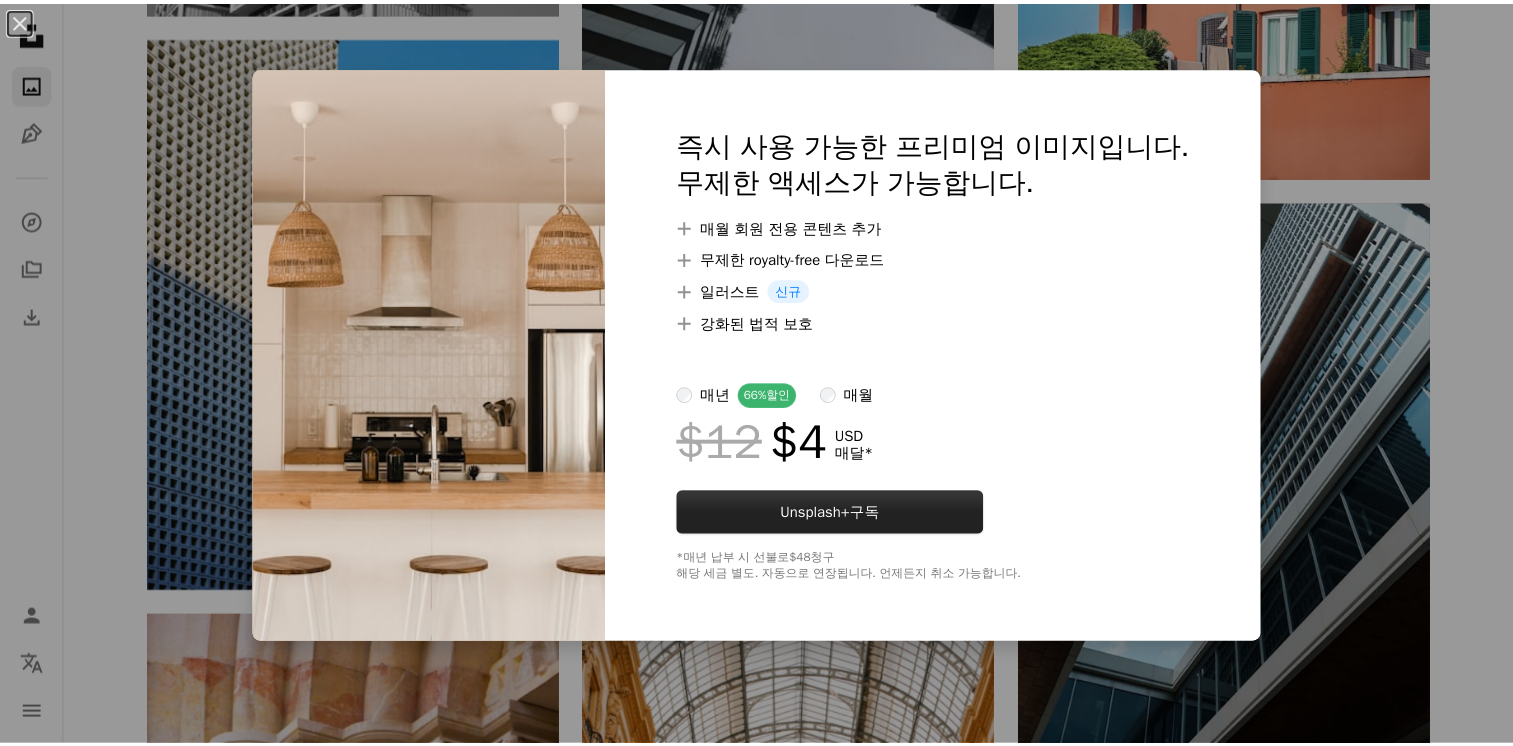 scroll, scrollTop: 8700, scrollLeft: 0, axis: vertical 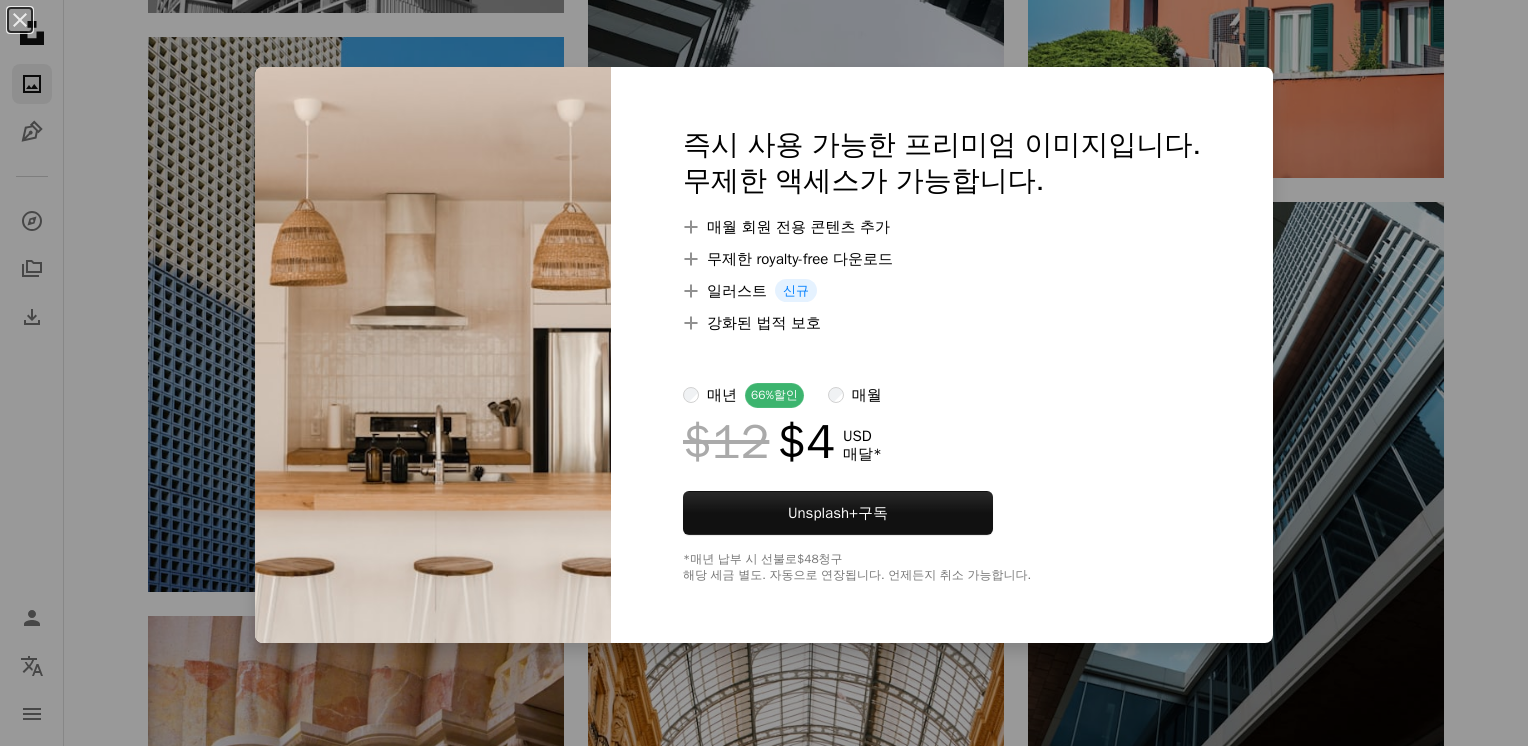 click on "An X shape 즉시 사용 가능한 프리미엄 이미지입니다. 무제한 액세스가 가능합니다. A plus sign 매월 회원 전용 콘텐츠 추가 A plus sign 무제한 royalty-free 다운로드 A plus sign 일러스트  신규 A plus sign 강화된 법적 보호 매년 66%  할인 매월 $12   $4 USD 매달 * Unsplash+  구독 *매년 납부 시 선불로  $48  청구 해당 세금 별도. 자동으로 연장됩니다. 언제든지 취소 가능합니다." at bounding box center [764, 373] 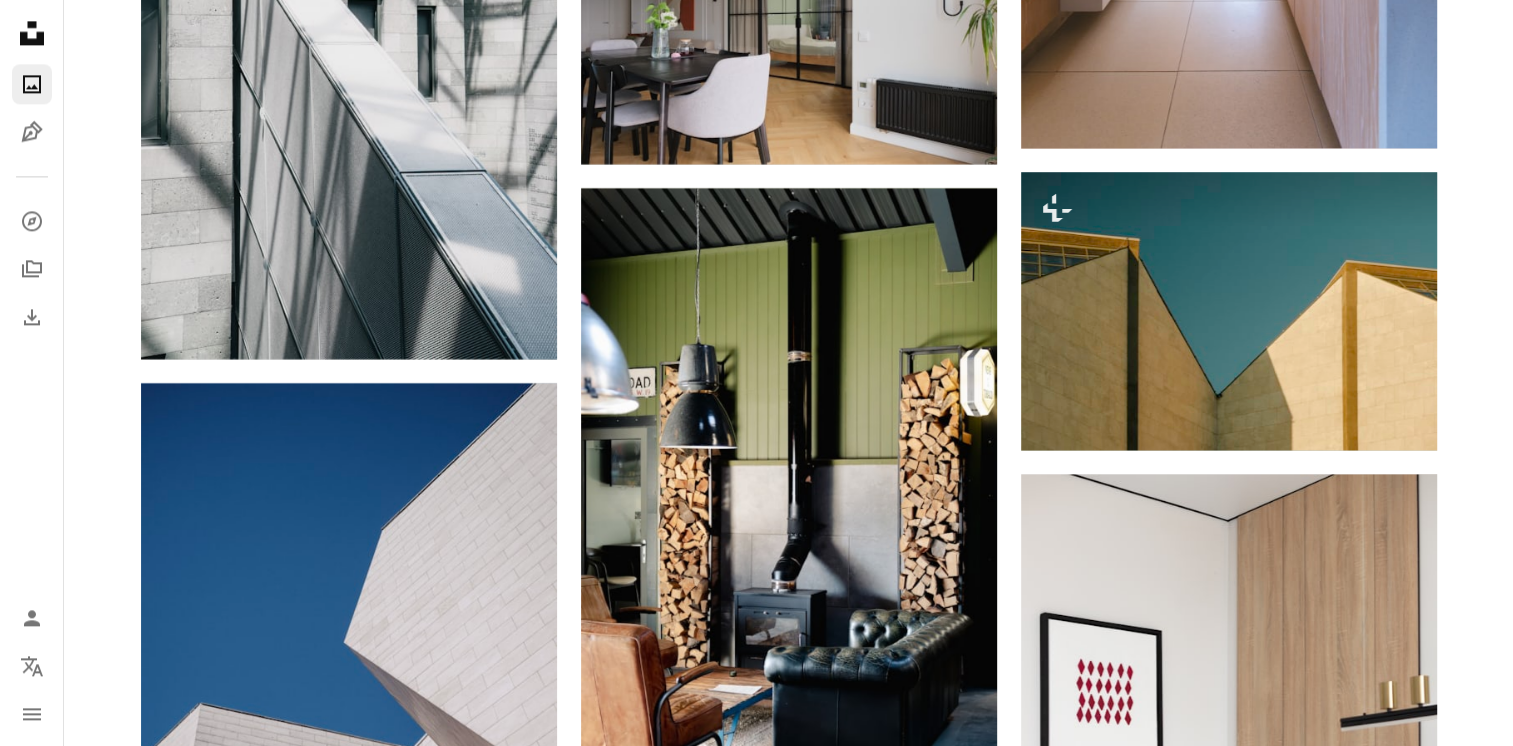 scroll, scrollTop: 11200, scrollLeft: 0, axis: vertical 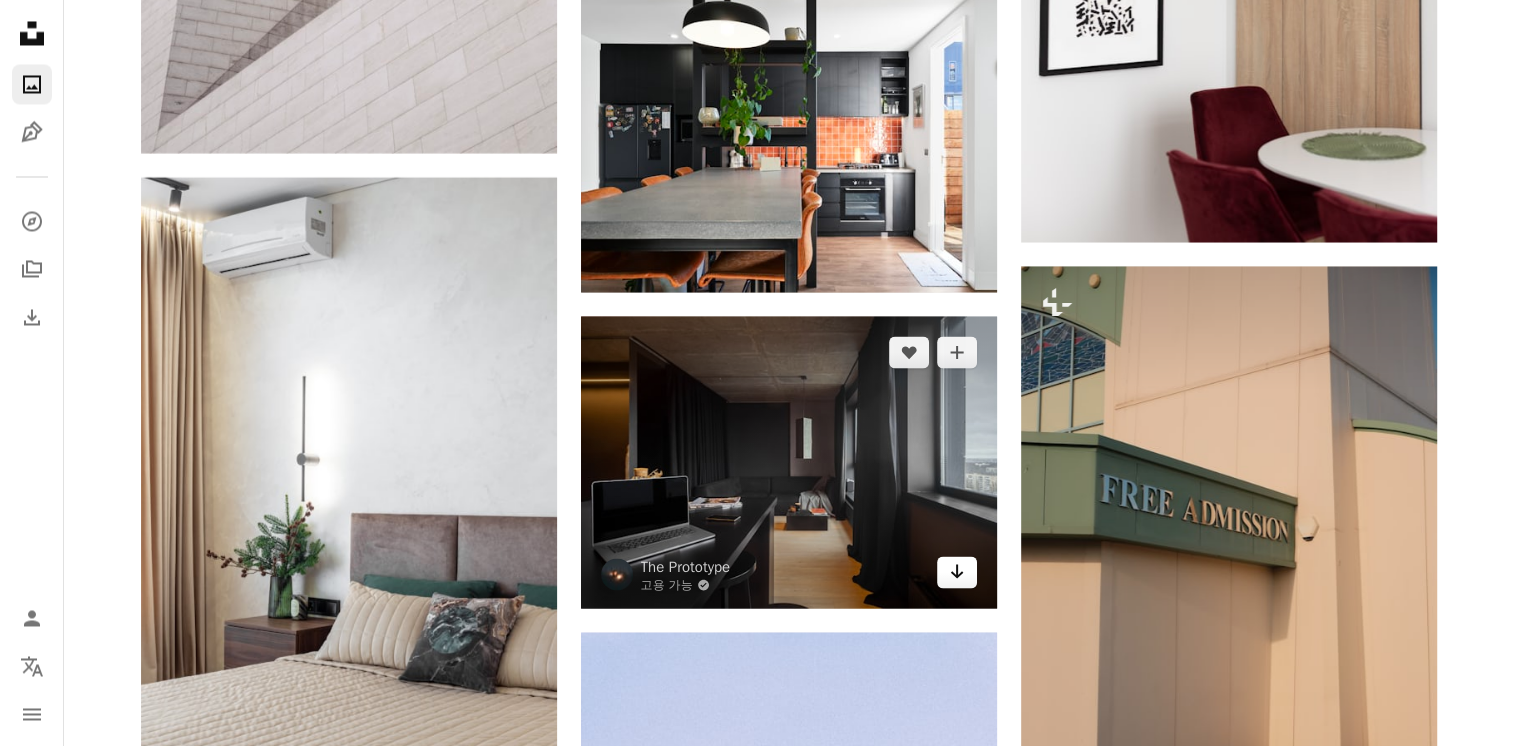 click on "Arrow pointing down" 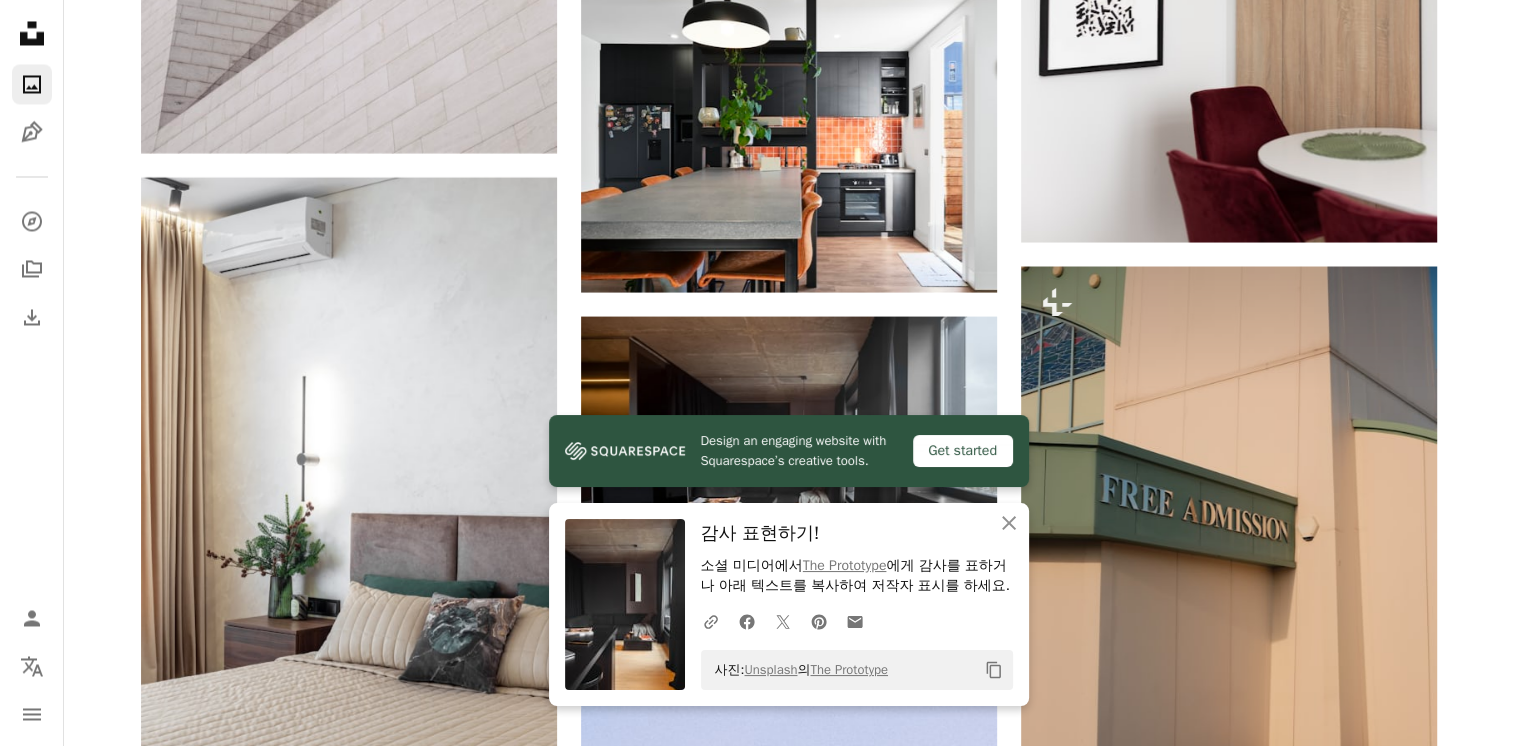 click on "Copy content" 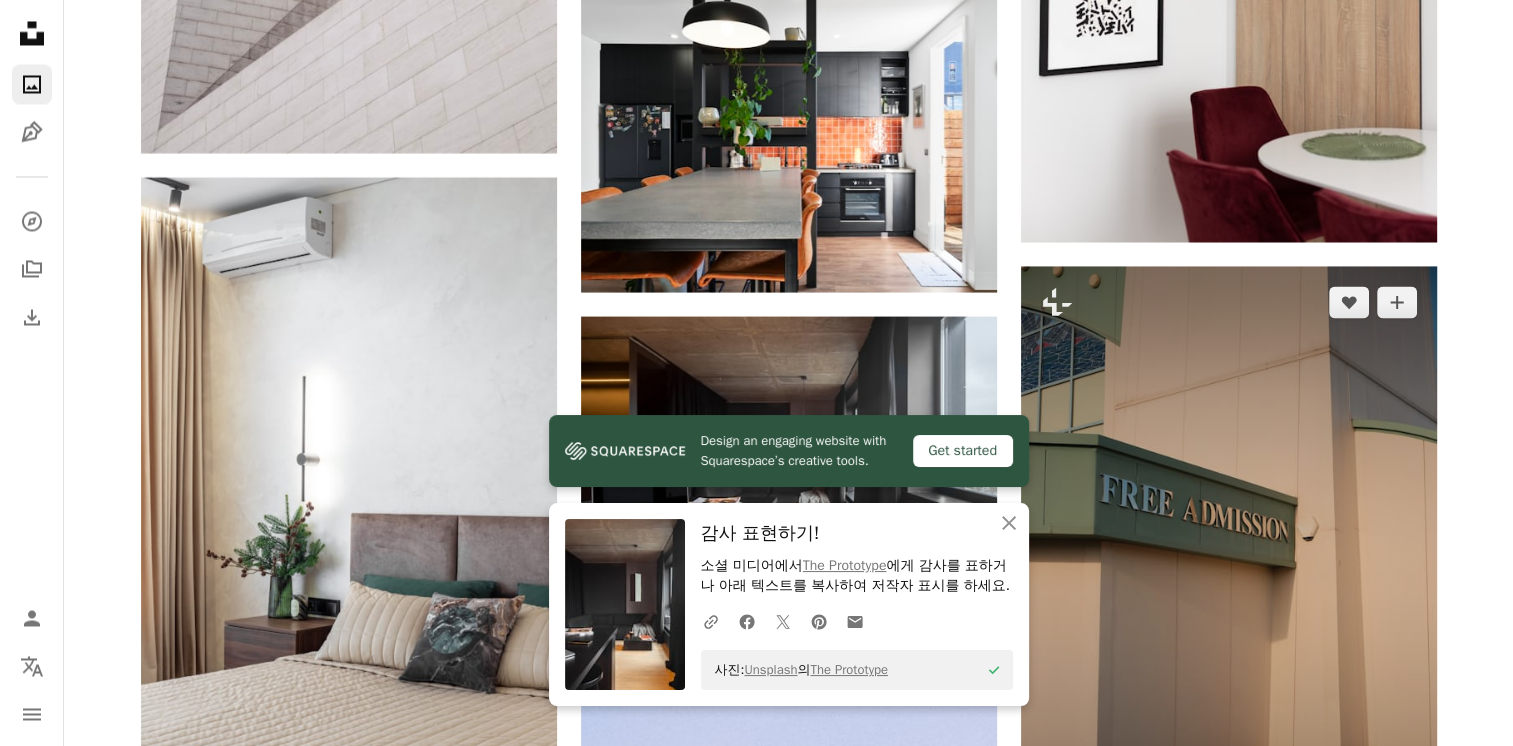click at bounding box center (1229, 578) 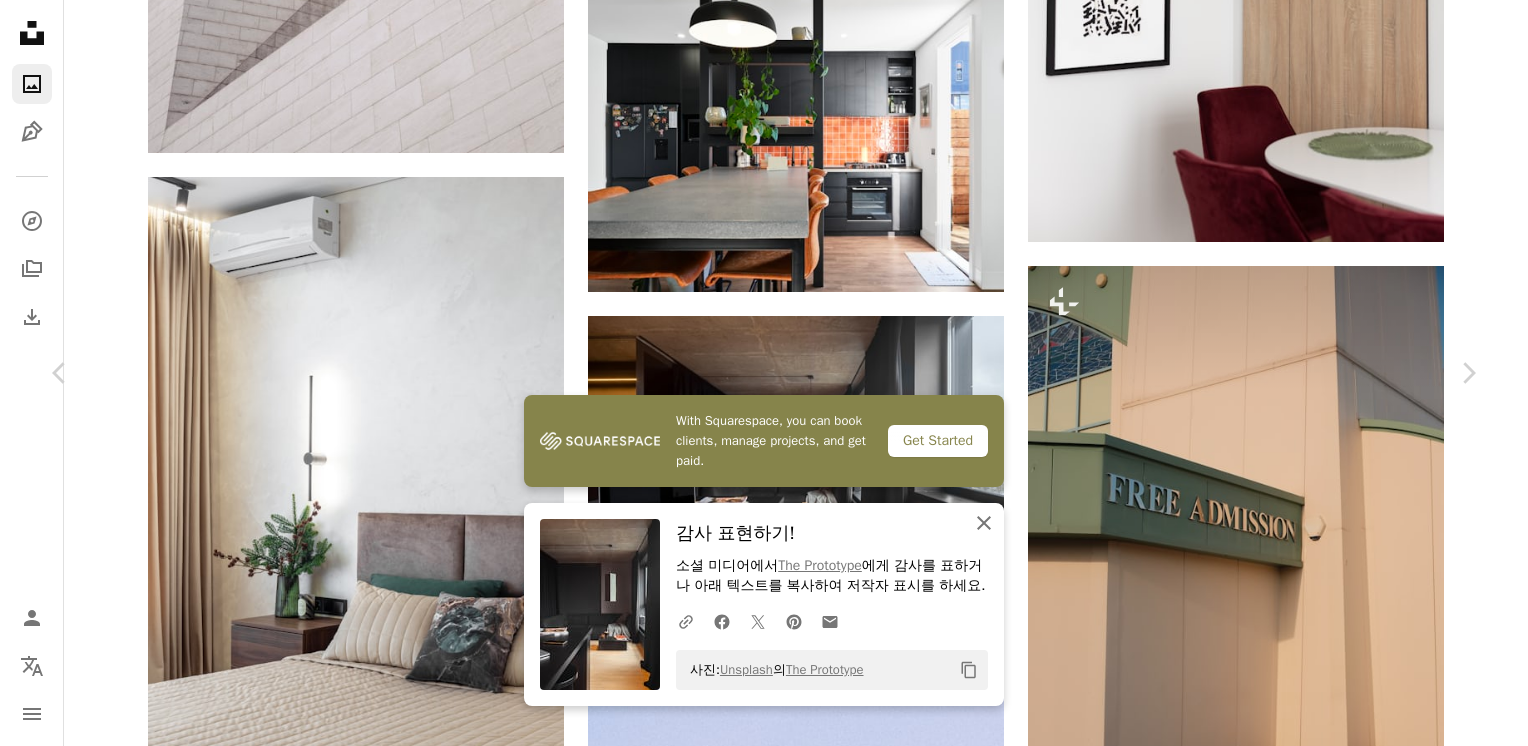 click 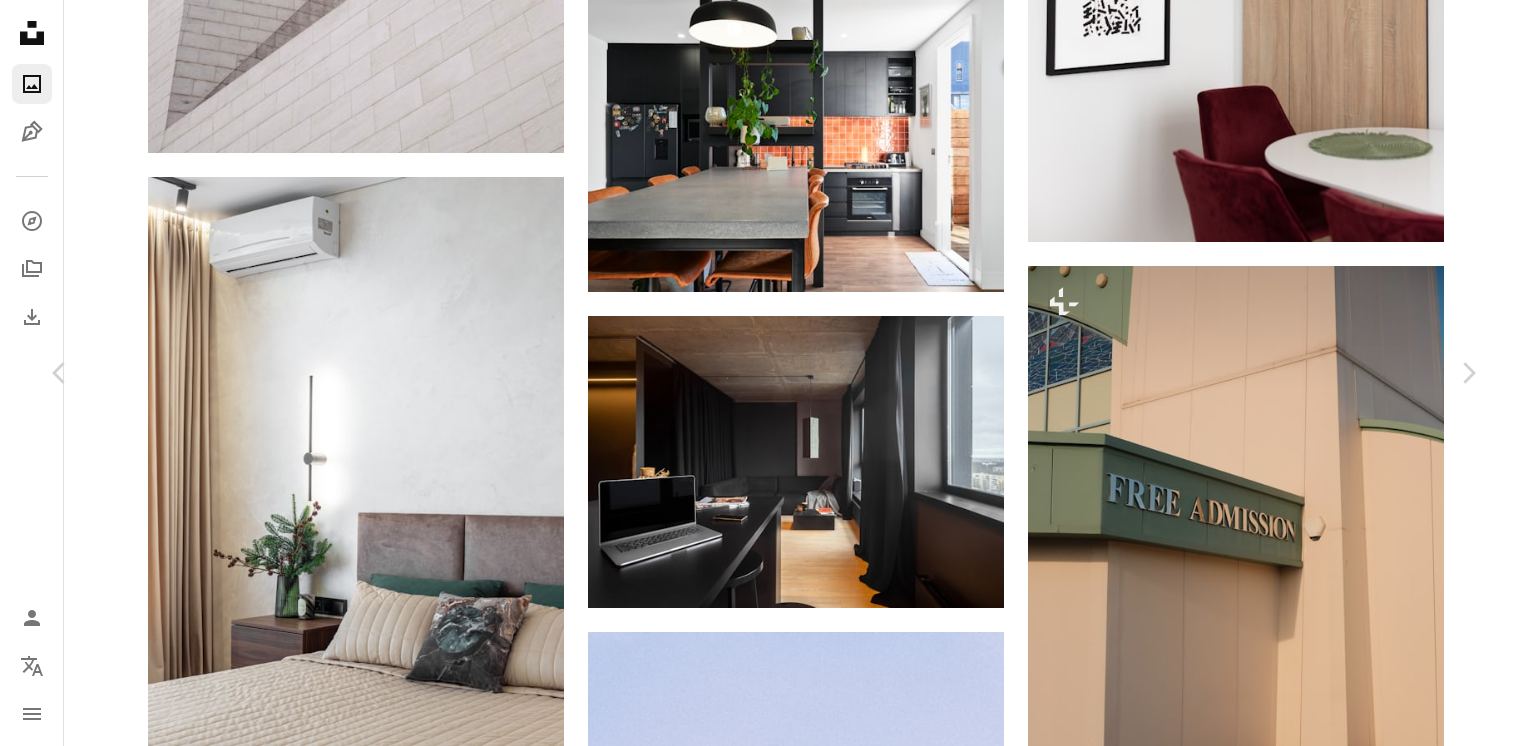 click on "An X shape Chevron left Chevron right Harry Borrett Unsplash+ 용 A heart A plus sign A lock 다운로드 Zoom in 소개 매체 건축 및 인테리어 A forward-right arrow 공유 More Actions Calendar outlined [DATE] 에 게시됨 Camera FUJIFILM, X-T5 Safety Unsplash+ 라이선스 에 따른 라이선스 부여 도시 거리 도시의 거리 사진 입구 HD 배경화면 관련 이미지 Plus sign for Unsplash+ A heart A plus sign Jay Skyler Unsplash+ 용 A lock 다운로드 Plus sign for Unsplash+ A heart A plus sign Getty Images Unsplash+ 용 A lock 다운로드 Plus sign for Unsplash+ A heart A plus sign Cj Unsplash+ 용 A lock 다운로드 Plus sign for Unsplash+ A heart A plus sign Sara Canonici Unsplash+ 용 A lock 다운로드 Plus sign for Unsplash+ A heart A plus sign Sara Canonici Unsplash+ 용 A lock 다운로드 Plus sign for Unsplash+ A heart A plus sign Michael T Unsplash+ 용 A lock 다운로드 Plus sign for Unsplash+ A heart A plus sign Andrew Petrischev Unsplash+ 용 A lock 용" at bounding box center [764, 4471] 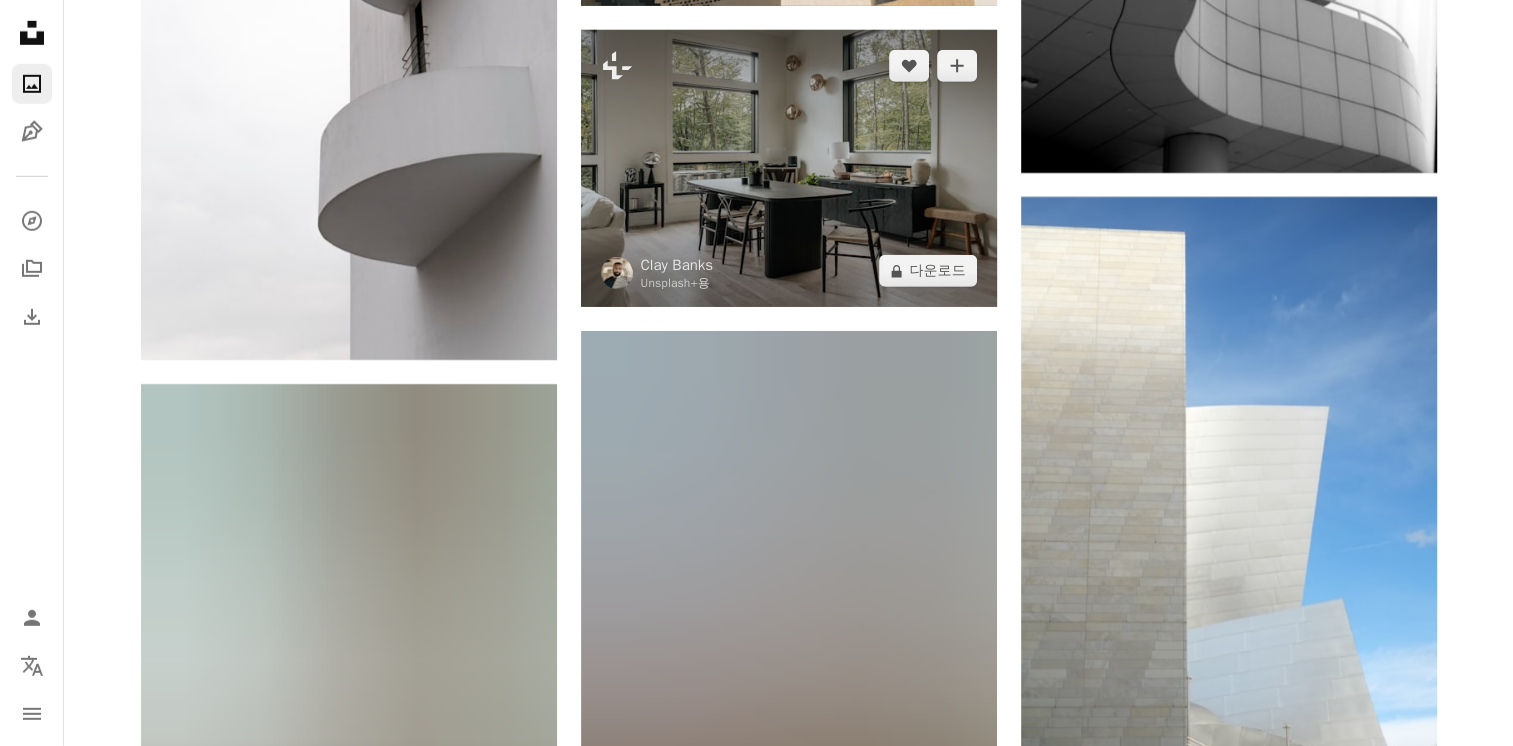 scroll, scrollTop: 13600, scrollLeft: 0, axis: vertical 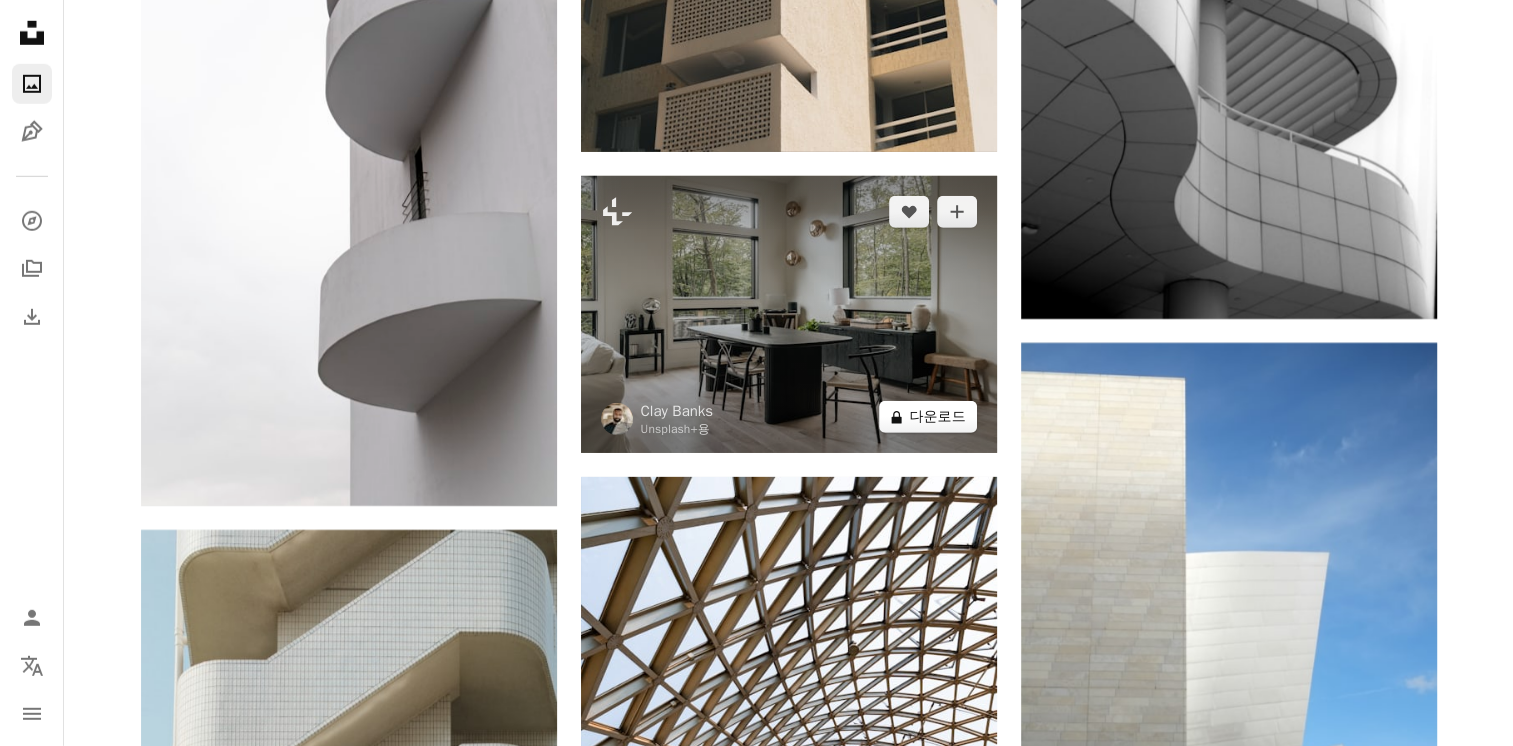 click on "A lock 다운로드" at bounding box center (928, 417) 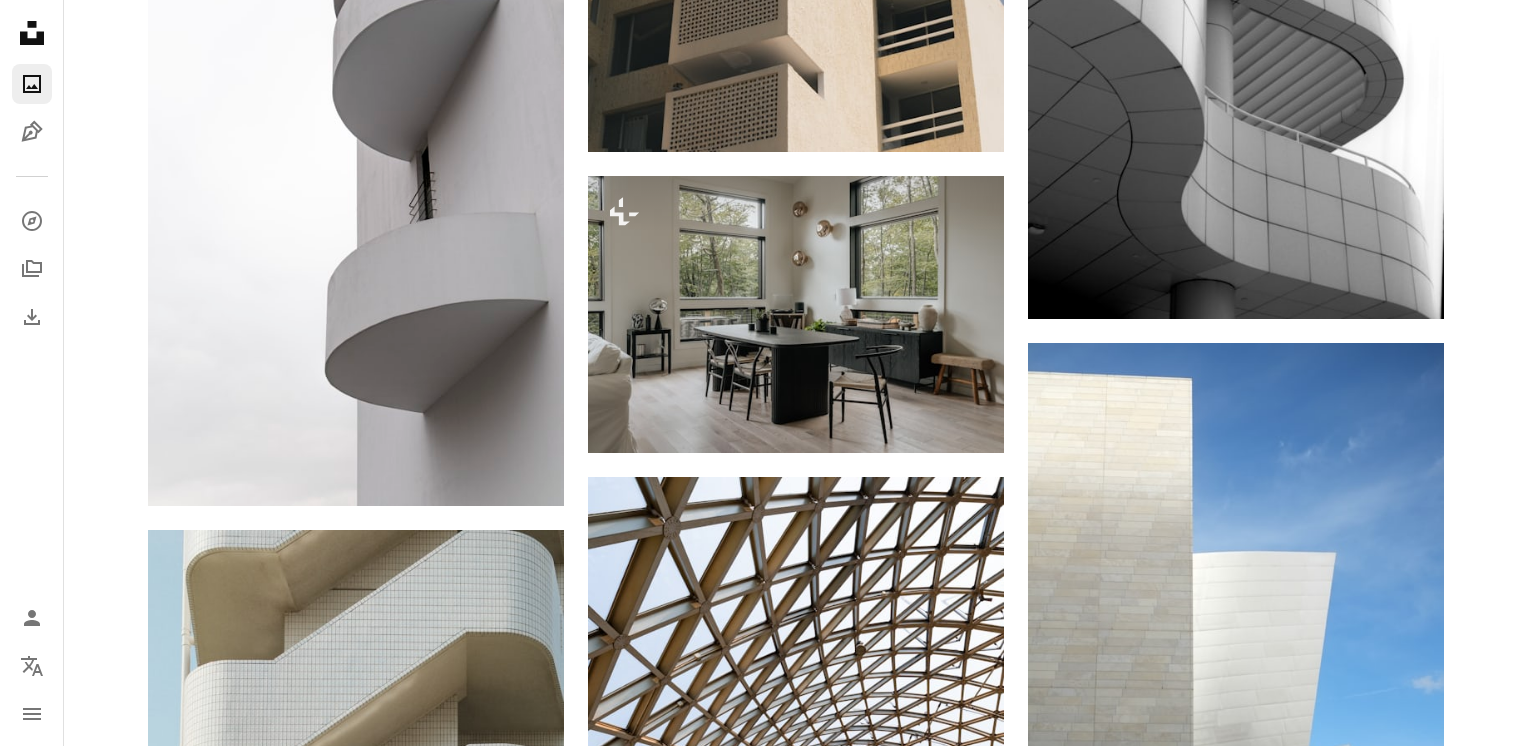 click on "An X shape 즉시 사용 가능한 프리미엄 이미지입니다. 무제한 액세스가 가능합니다. A plus sign 매월 회원 전용 콘텐츠 추가 A plus sign 무제한 royalty-free 다운로드 A plus sign 일러스트  신규 A plus sign 강화된 법적 보호 매년 66%  할인 매월 $12   $4 USD 매달 * Unsplash+  구독 *매년 납부 시 선불로  $48  청구 해당 세금 별도. 자동으로 연장됩니다. 언제든지 취소 가능합니다." at bounding box center [764, 4015] 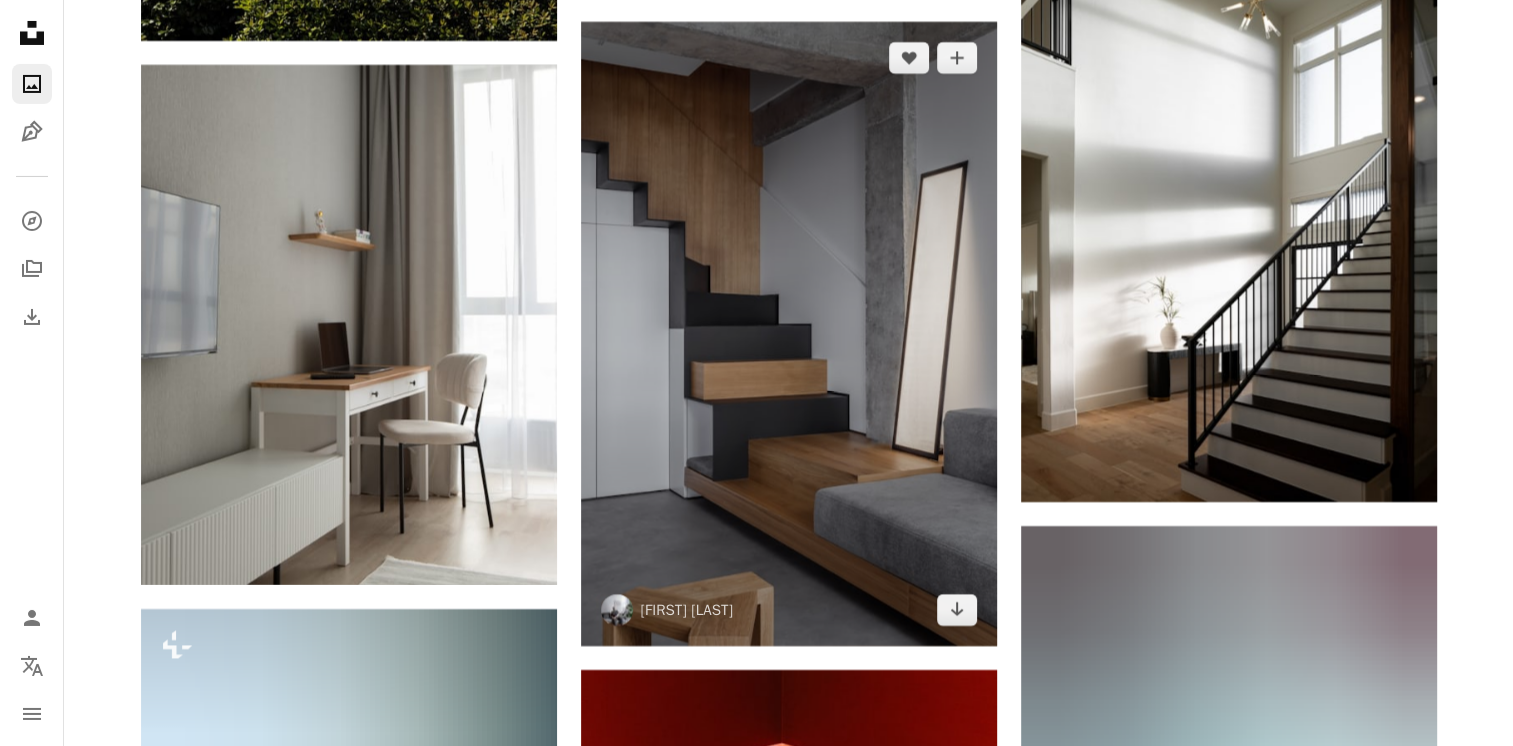 scroll, scrollTop: 14800, scrollLeft: 0, axis: vertical 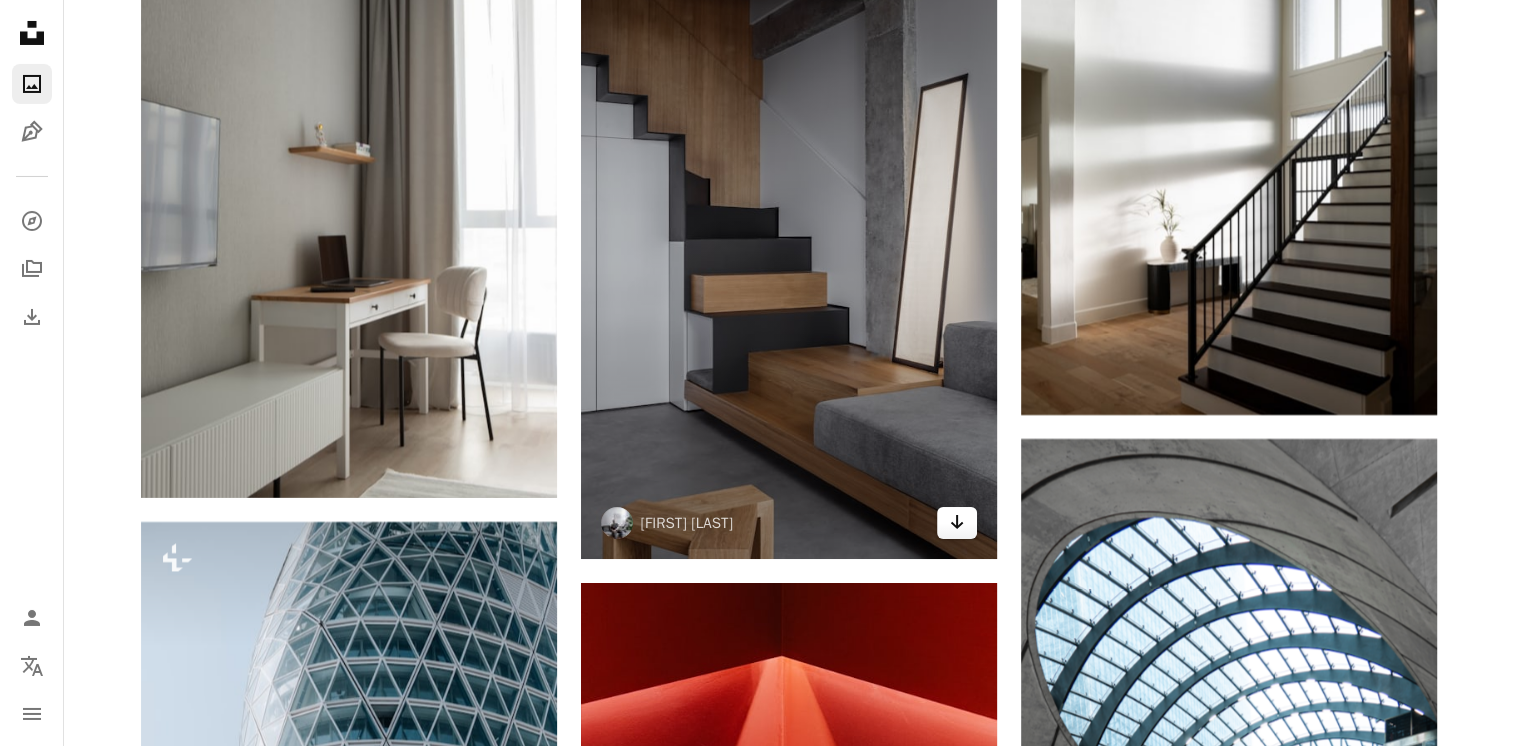 click on "Arrow pointing down" at bounding box center [957, 523] 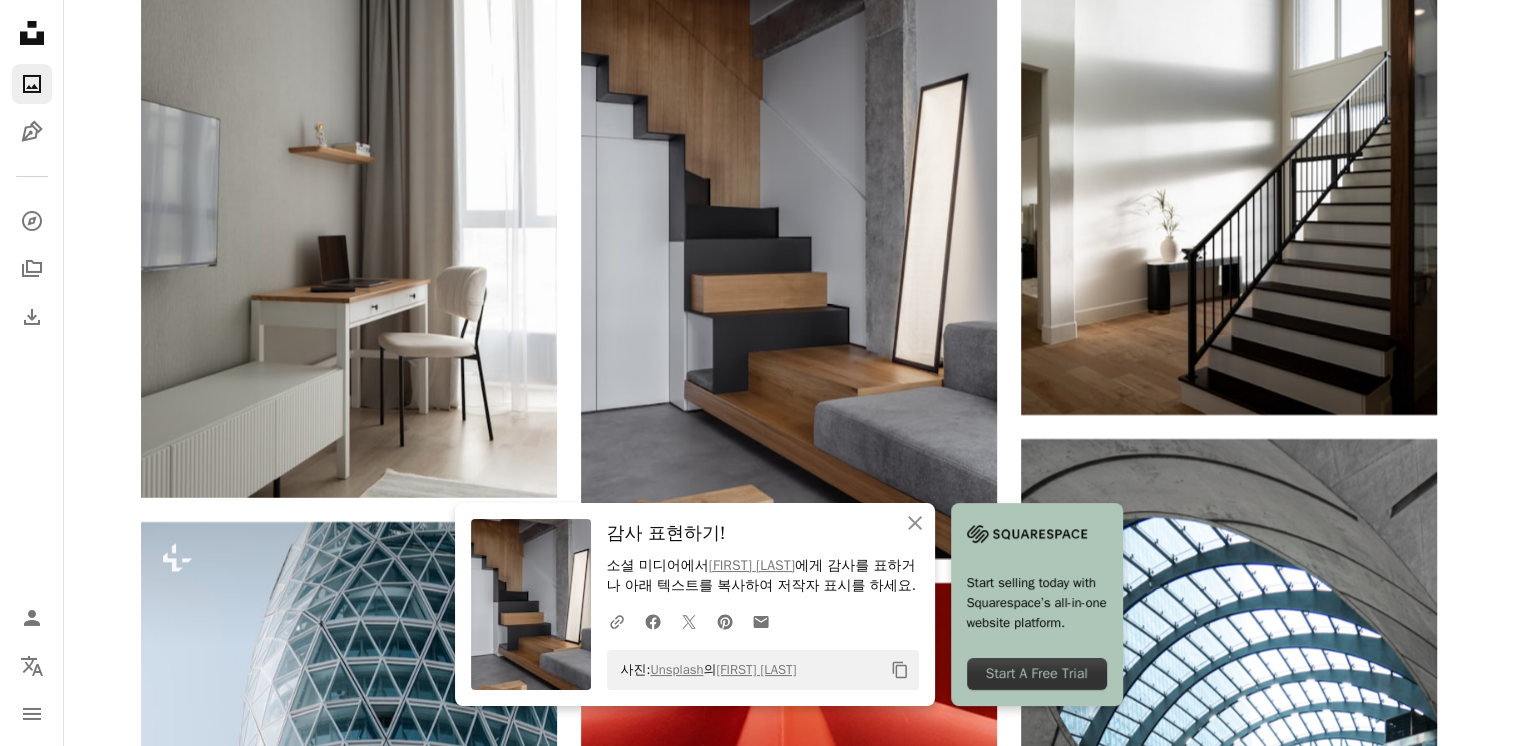 click 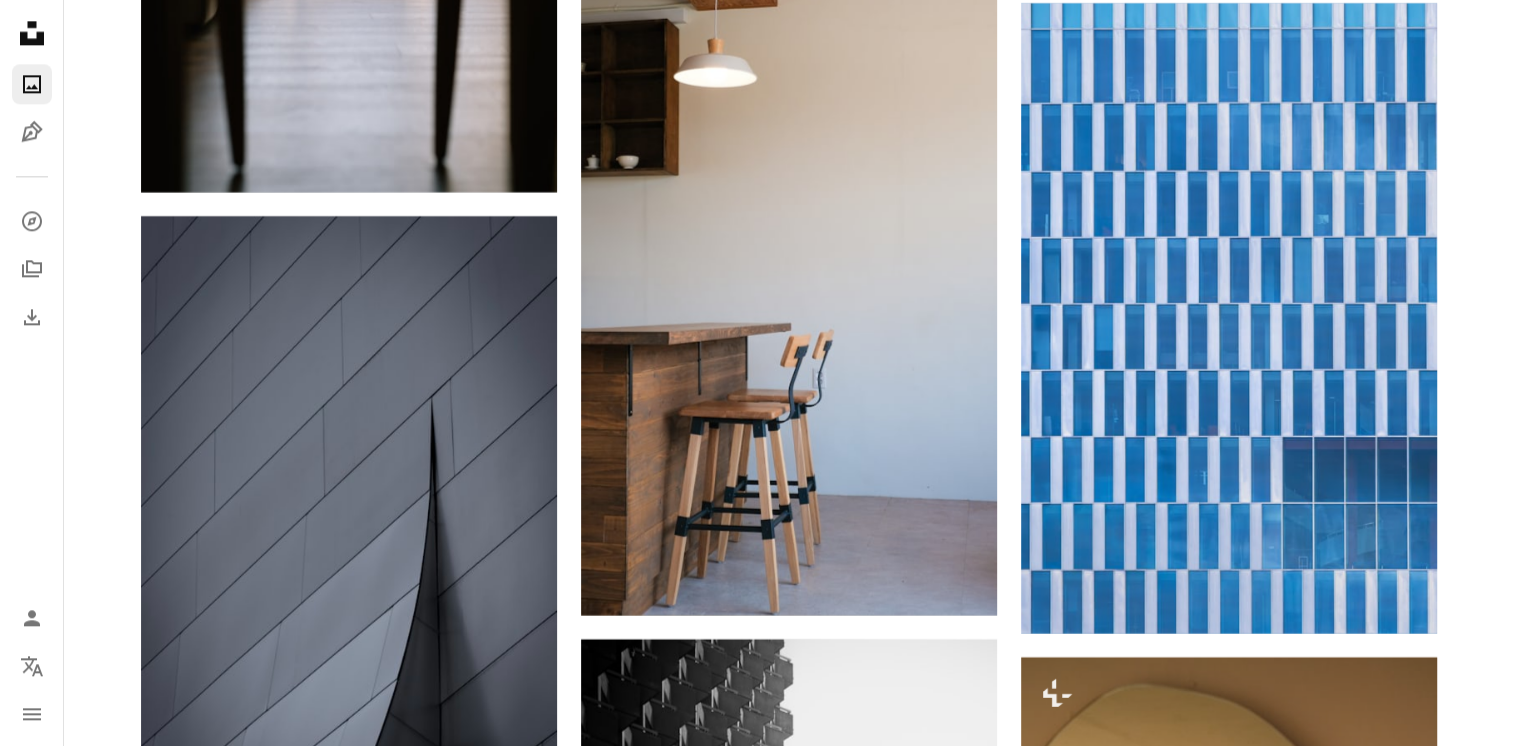 scroll, scrollTop: 17800, scrollLeft: 0, axis: vertical 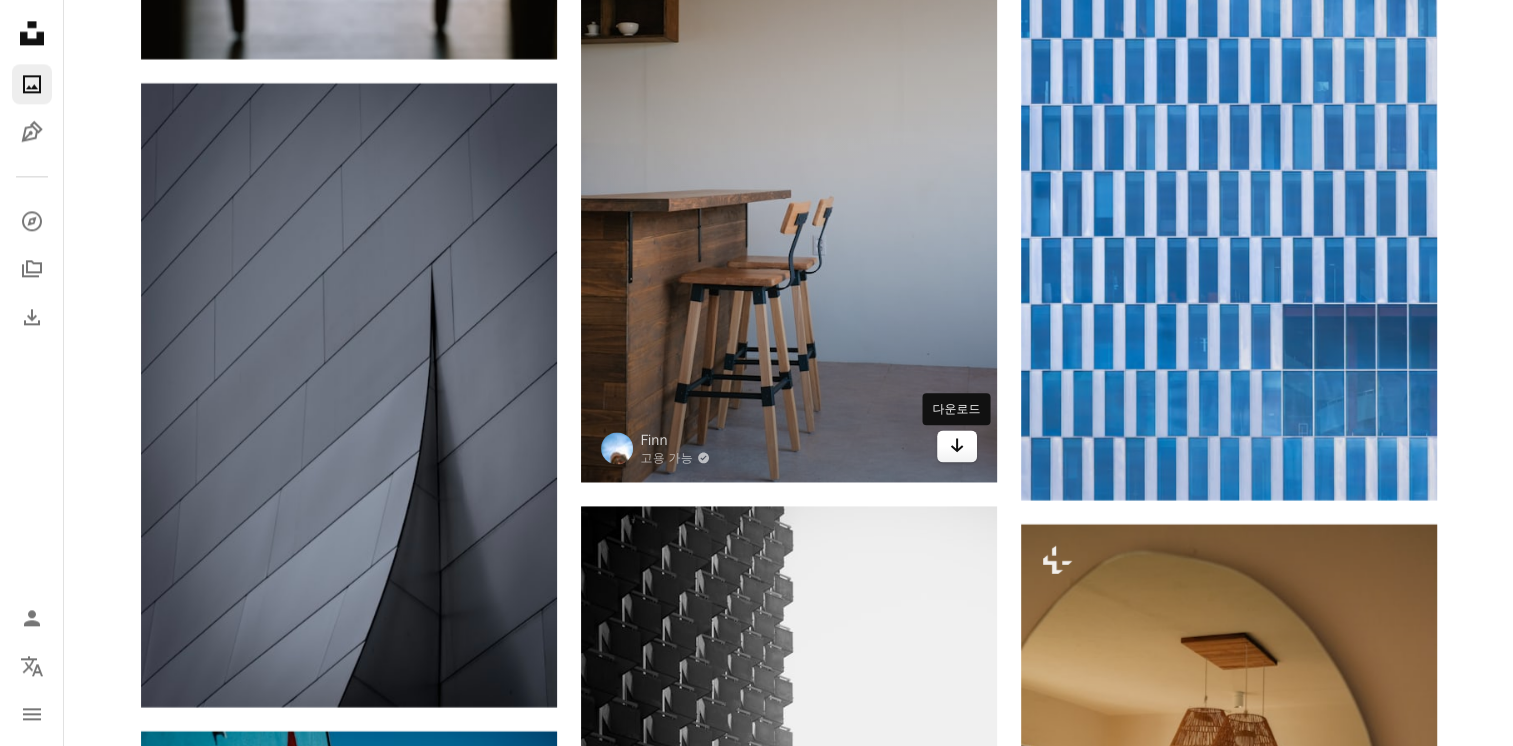 click on "Arrow pointing down" 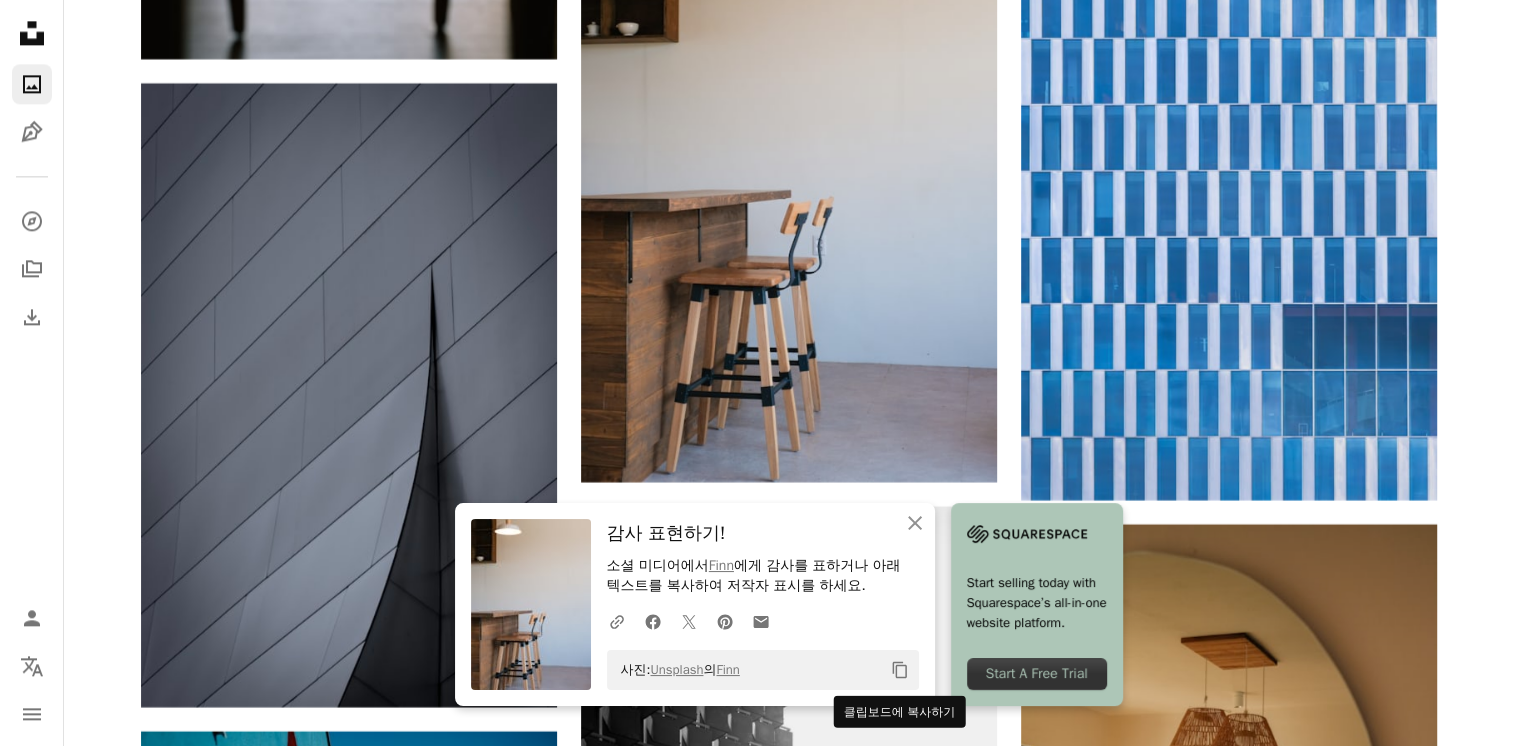 click 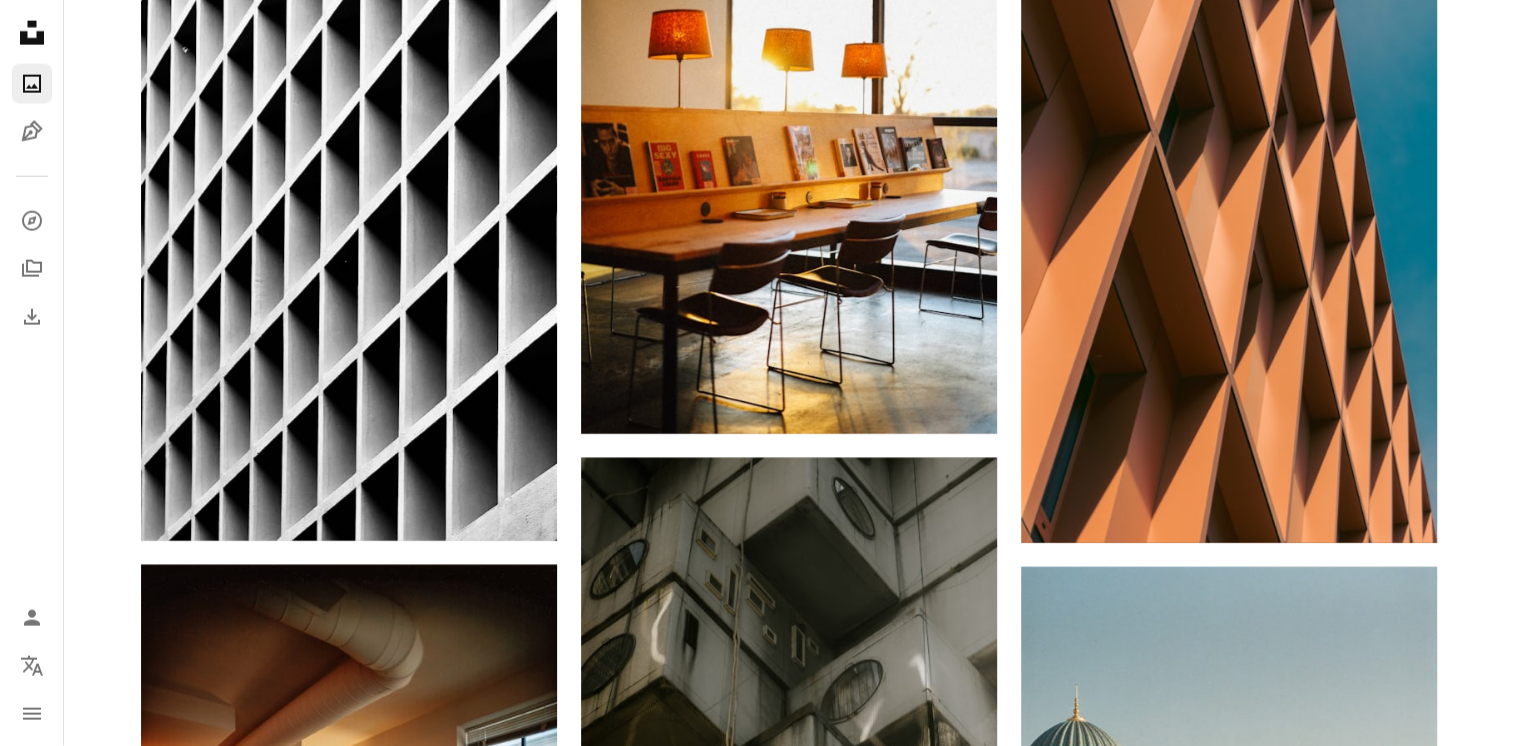 scroll, scrollTop: 20700, scrollLeft: 0, axis: vertical 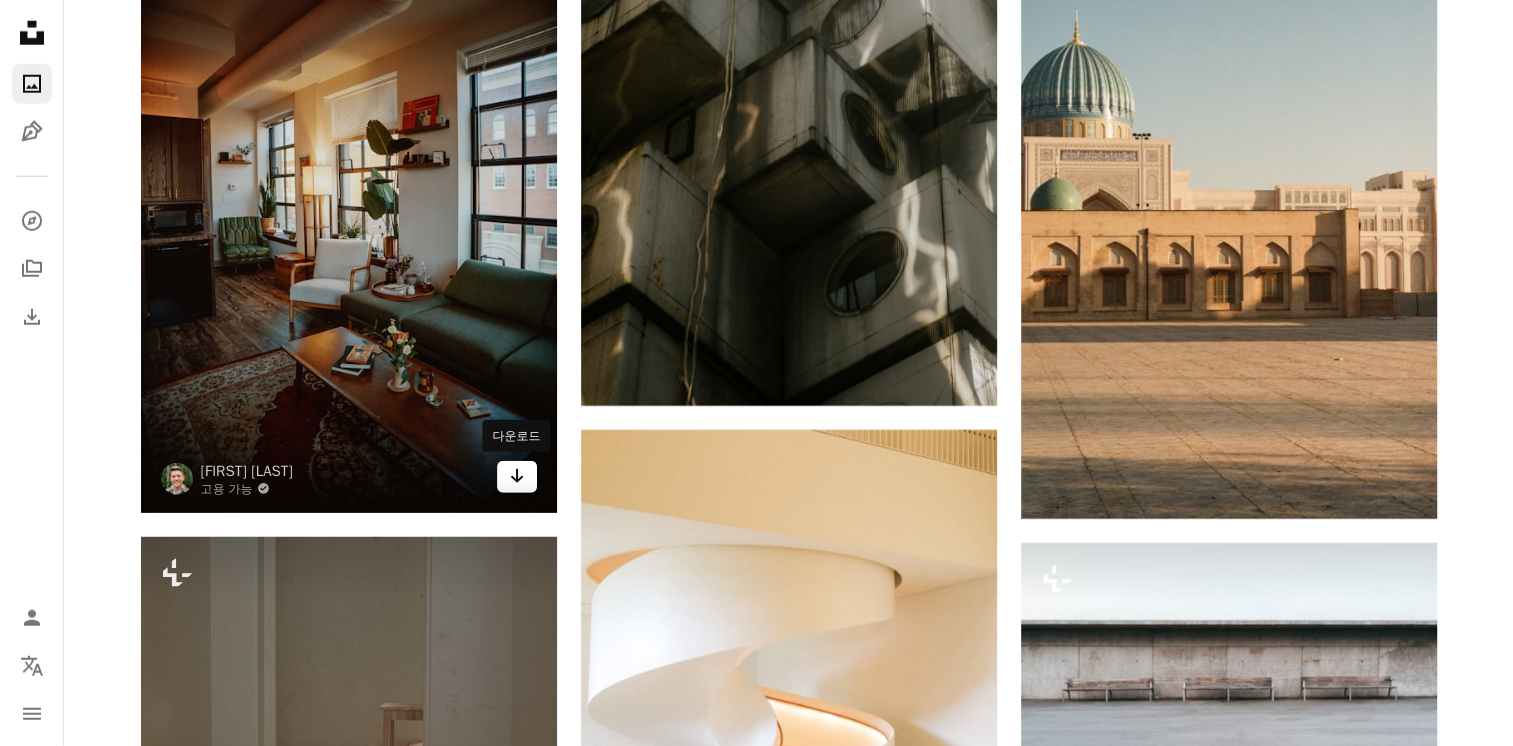 click on "Arrow pointing down" at bounding box center (517, 477) 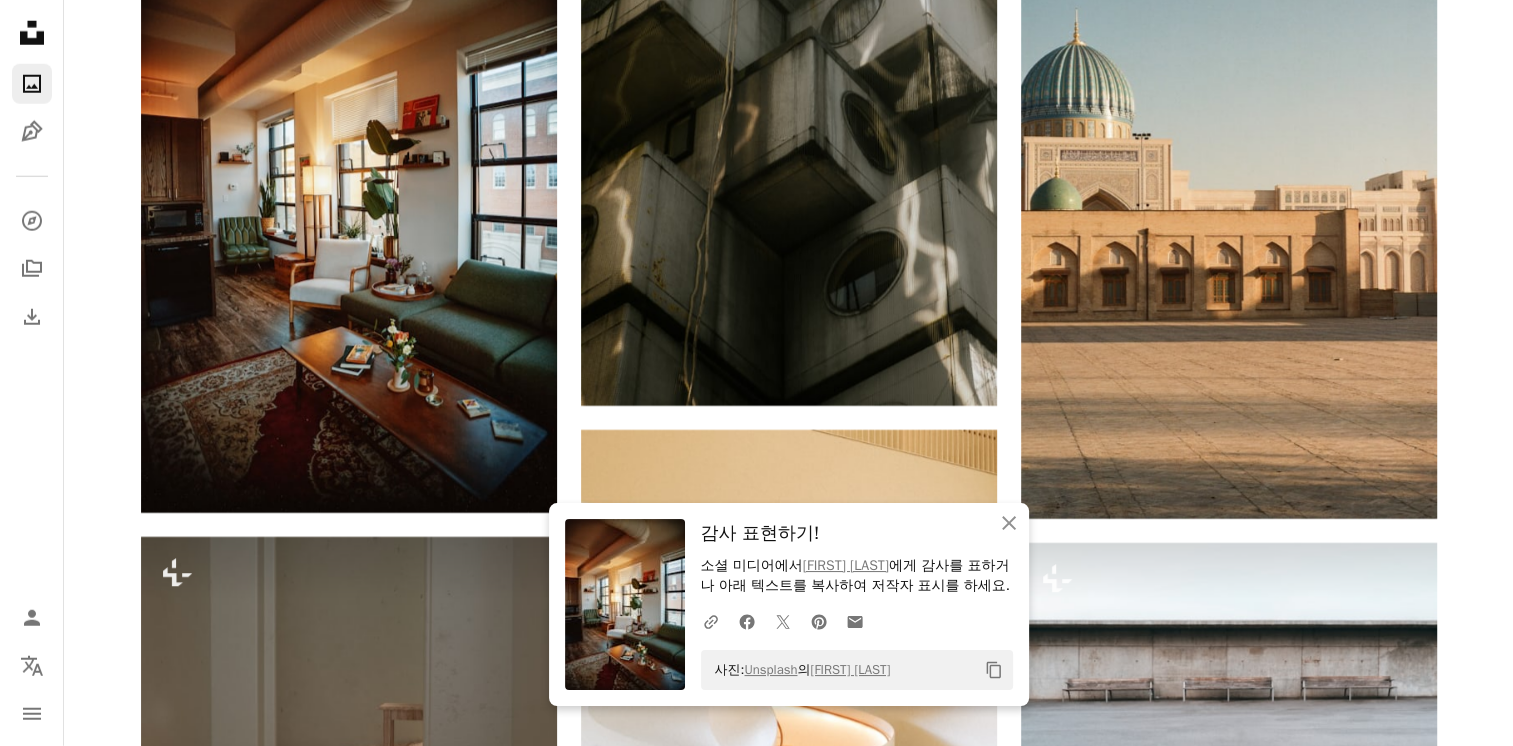 click on "Copy content" at bounding box center (994, 670) 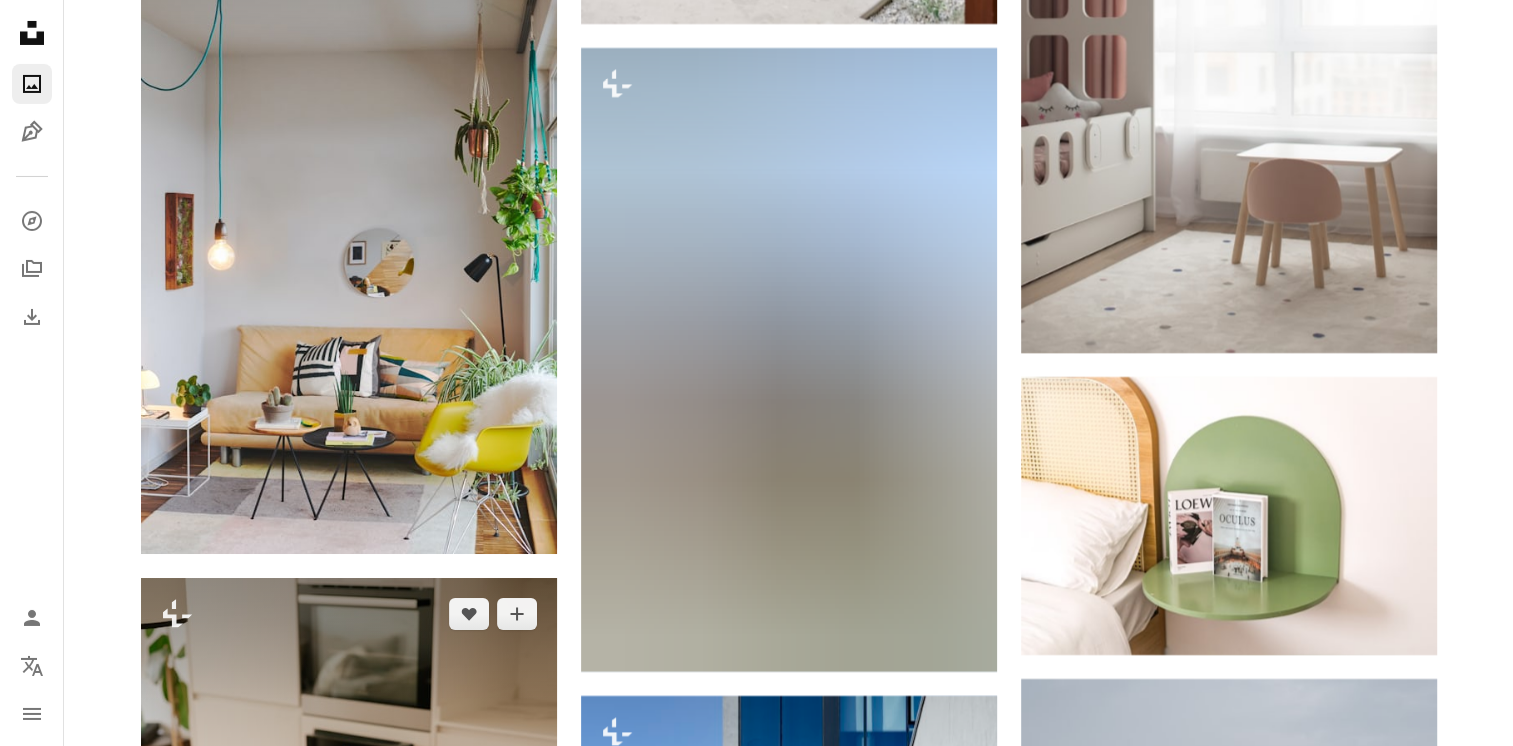 scroll, scrollTop: 22400, scrollLeft: 0, axis: vertical 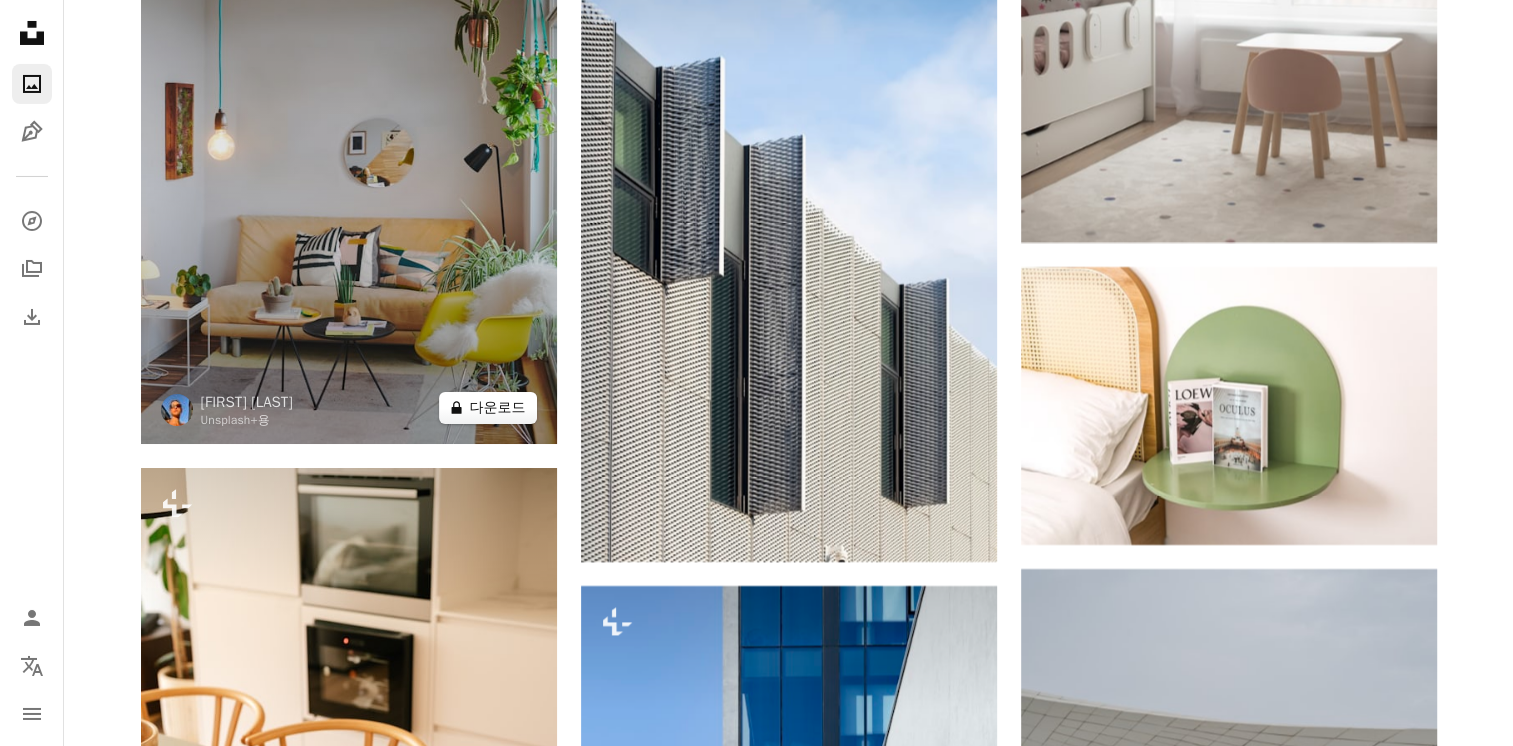 click on "A lock 다운로드" at bounding box center (488, 408) 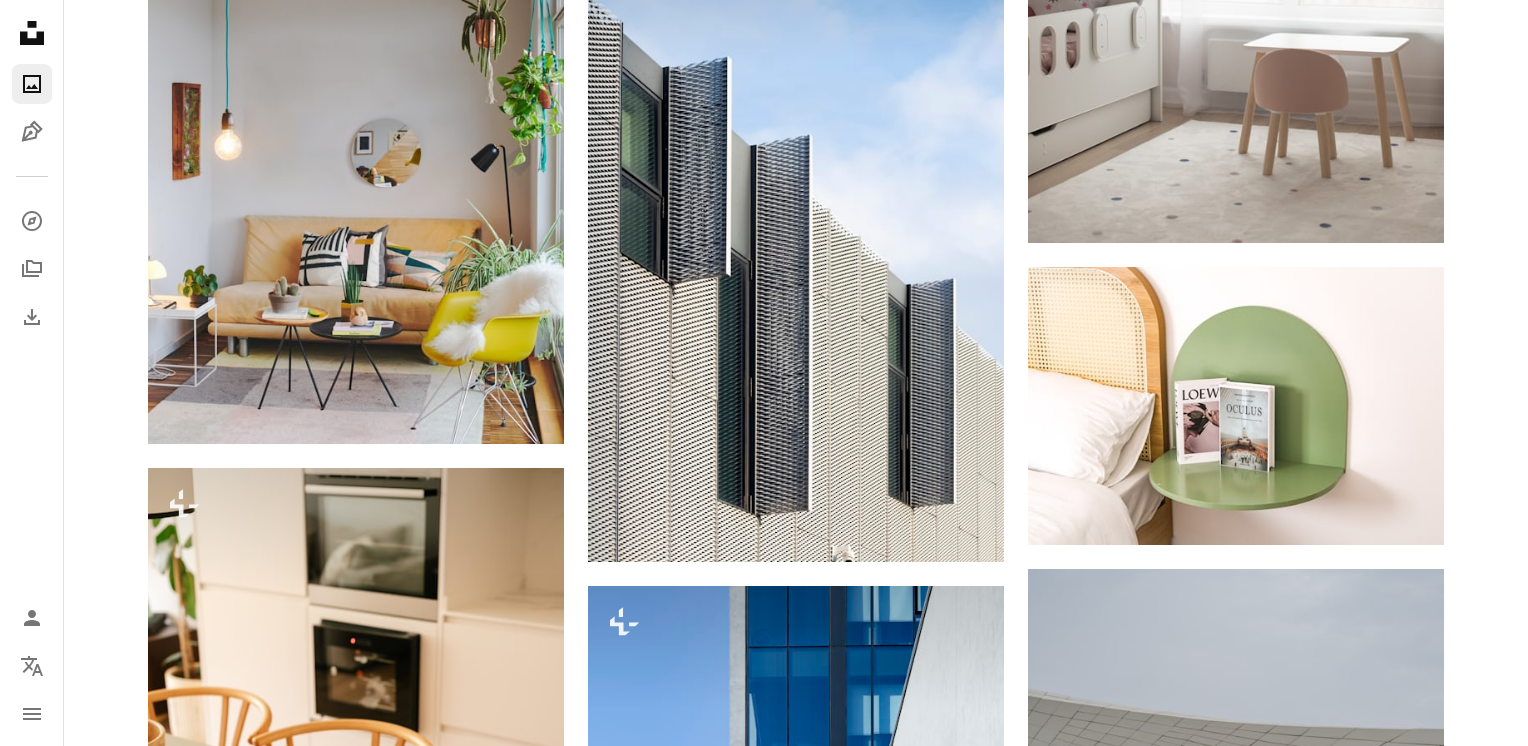 click on "An X shape 즉시 사용 가능한 프리미엄 이미지입니다. 무제한 액세스가 가능합니다. A plus sign 매월 회원 전용 콘텐츠 추가 A plus sign 무제한 royalty-free 다운로드 A plus sign 일러스트  신규 A plus sign 강화된 법적 보호 매년 66%  할인 매월 $12   $4 USD 매달 * Unsplash+  구독 *매년 납부 시 선불로  $48  청구 해당 세금 별도. 자동으로 연장됩니다. 언제든지 취소 가능합니다." at bounding box center [764, 4492] 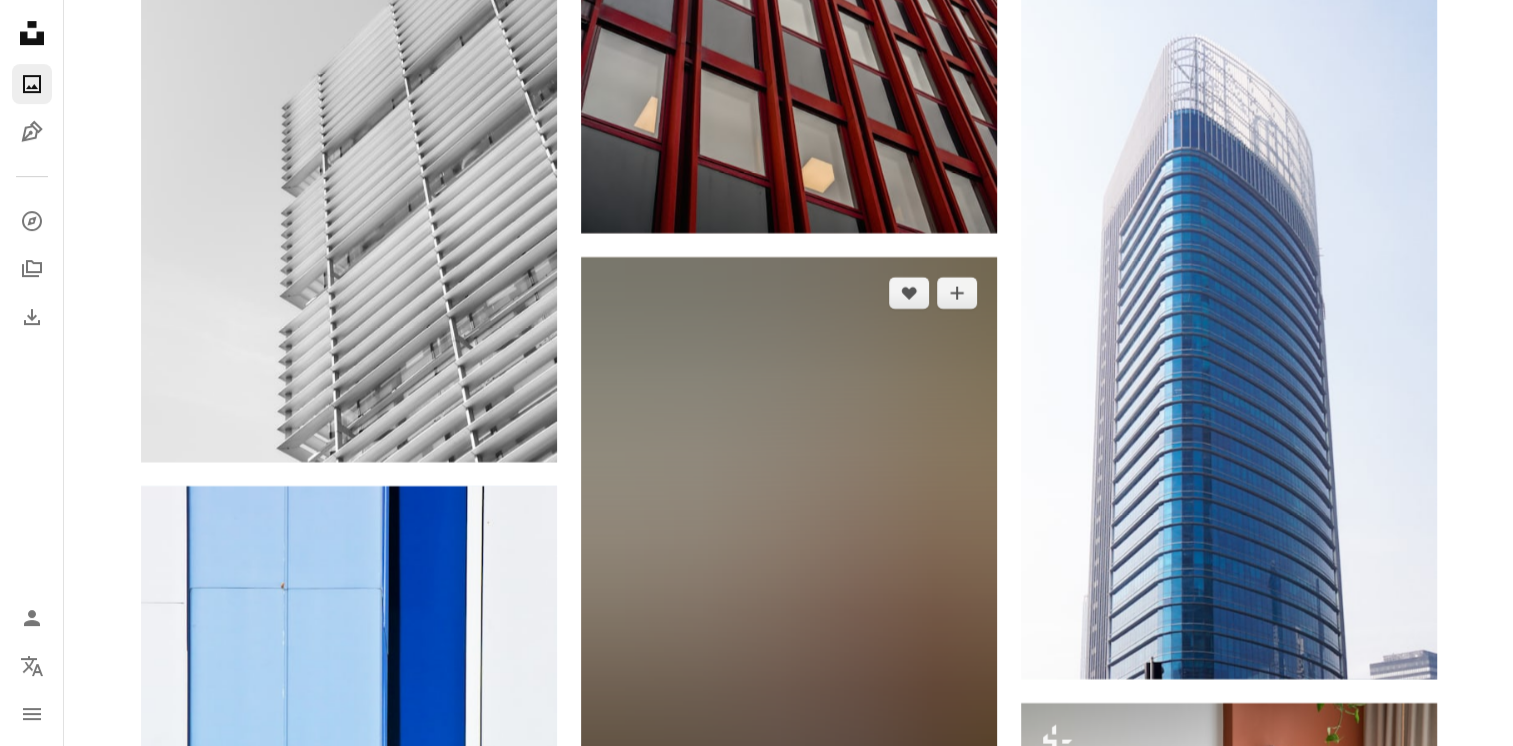 scroll, scrollTop: 24300, scrollLeft: 0, axis: vertical 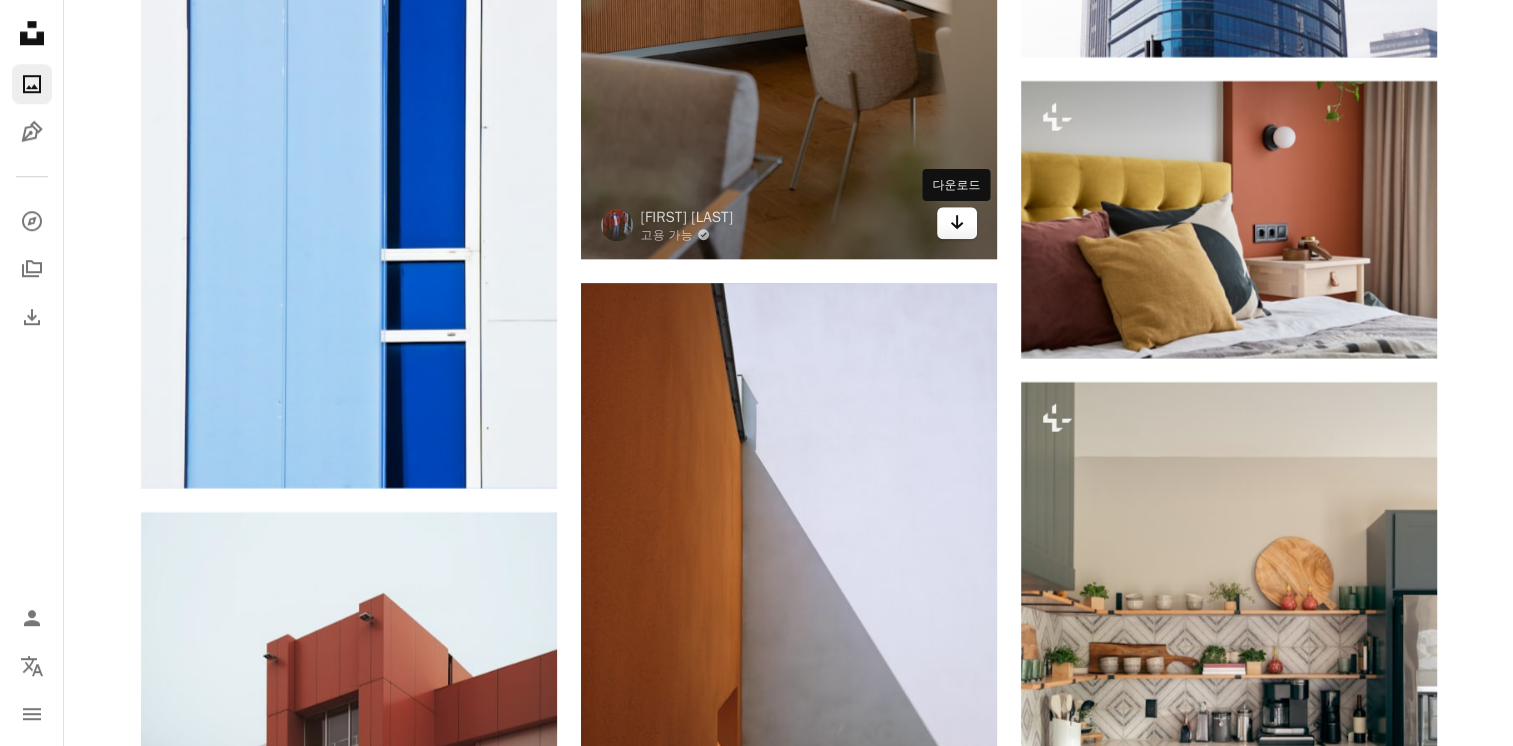 click on "Arrow pointing down" at bounding box center (957, 223) 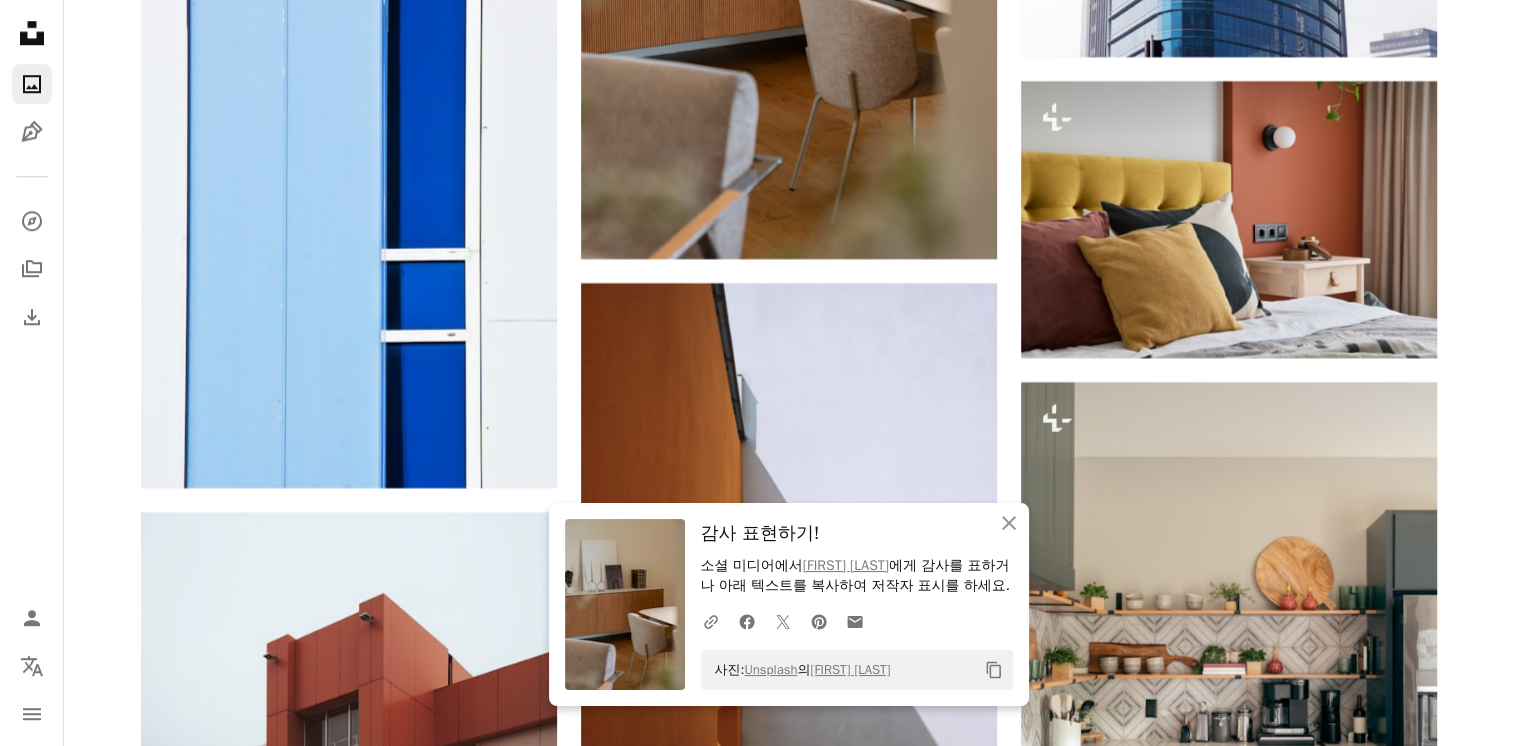 click on "Copy content" 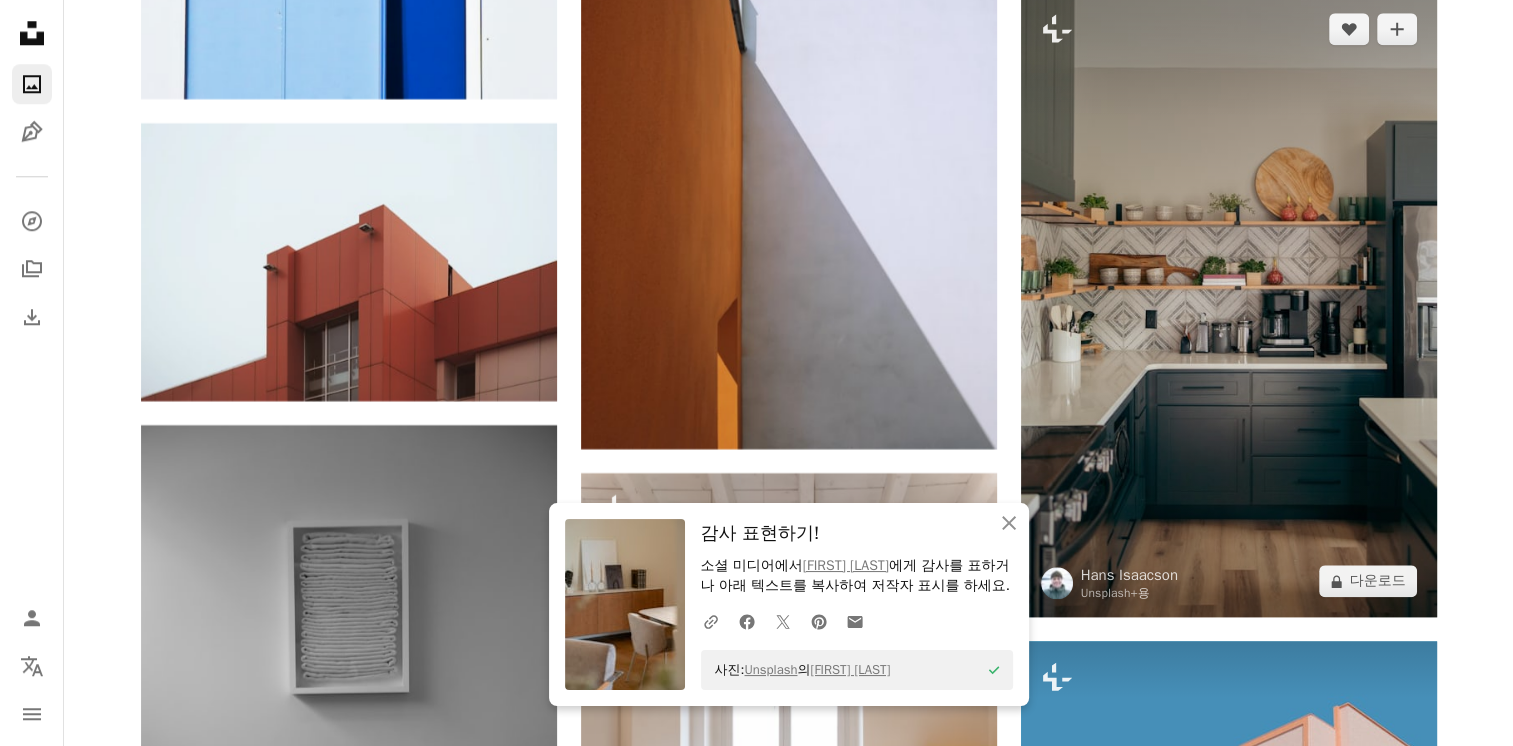 scroll, scrollTop: 24700, scrollLeft: 0, axis: vertical 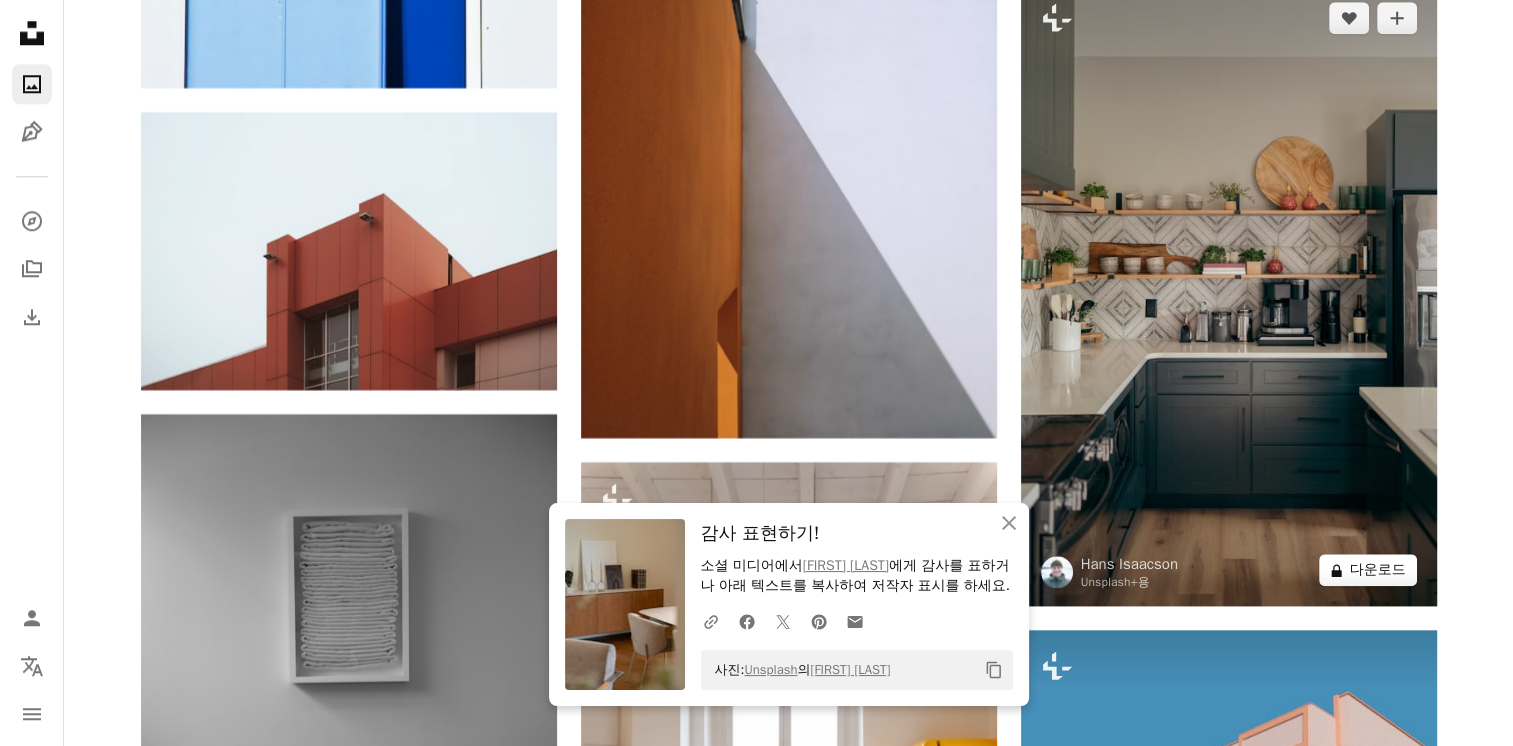 click on "A lock 다운로드" at bounding box center [1368, 570] 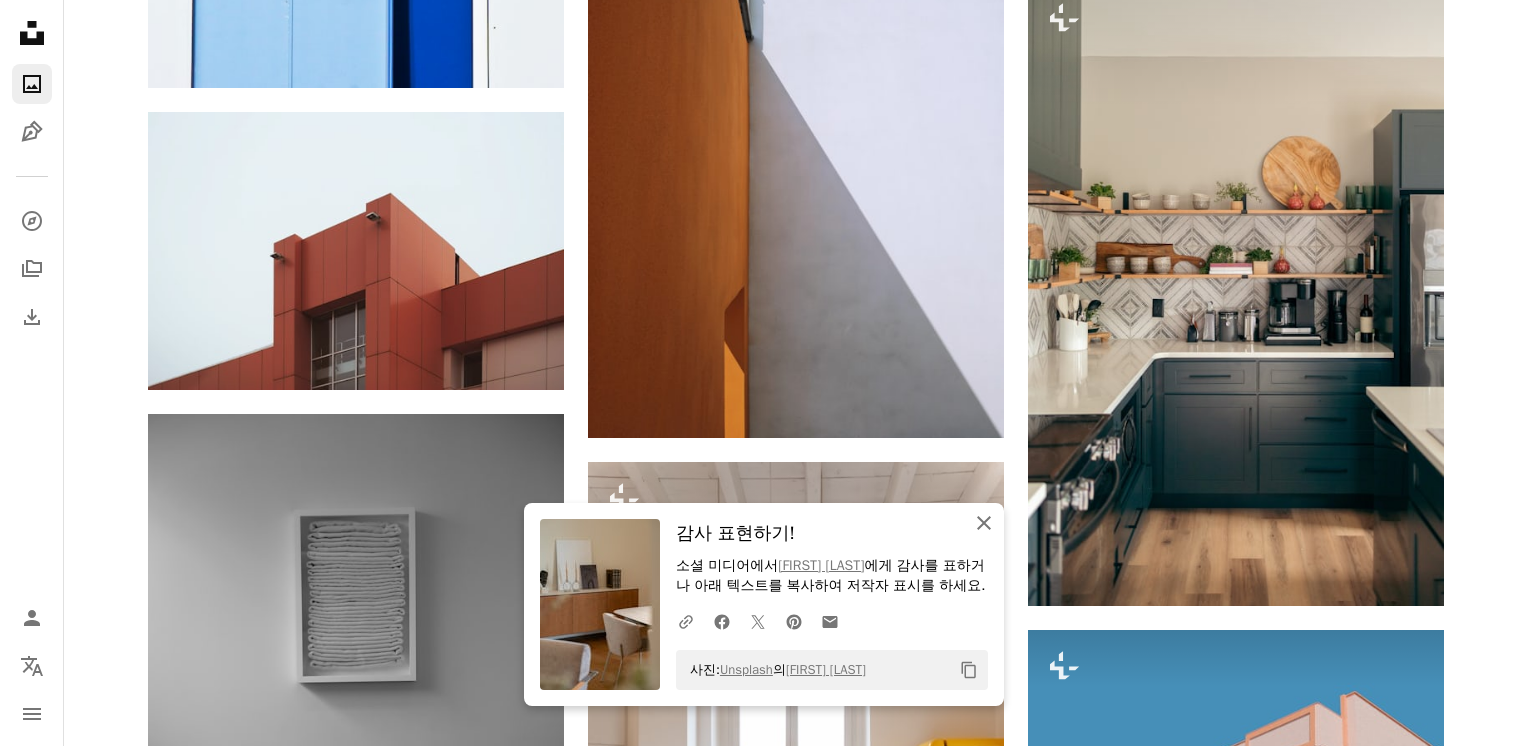 click on "An X shape" 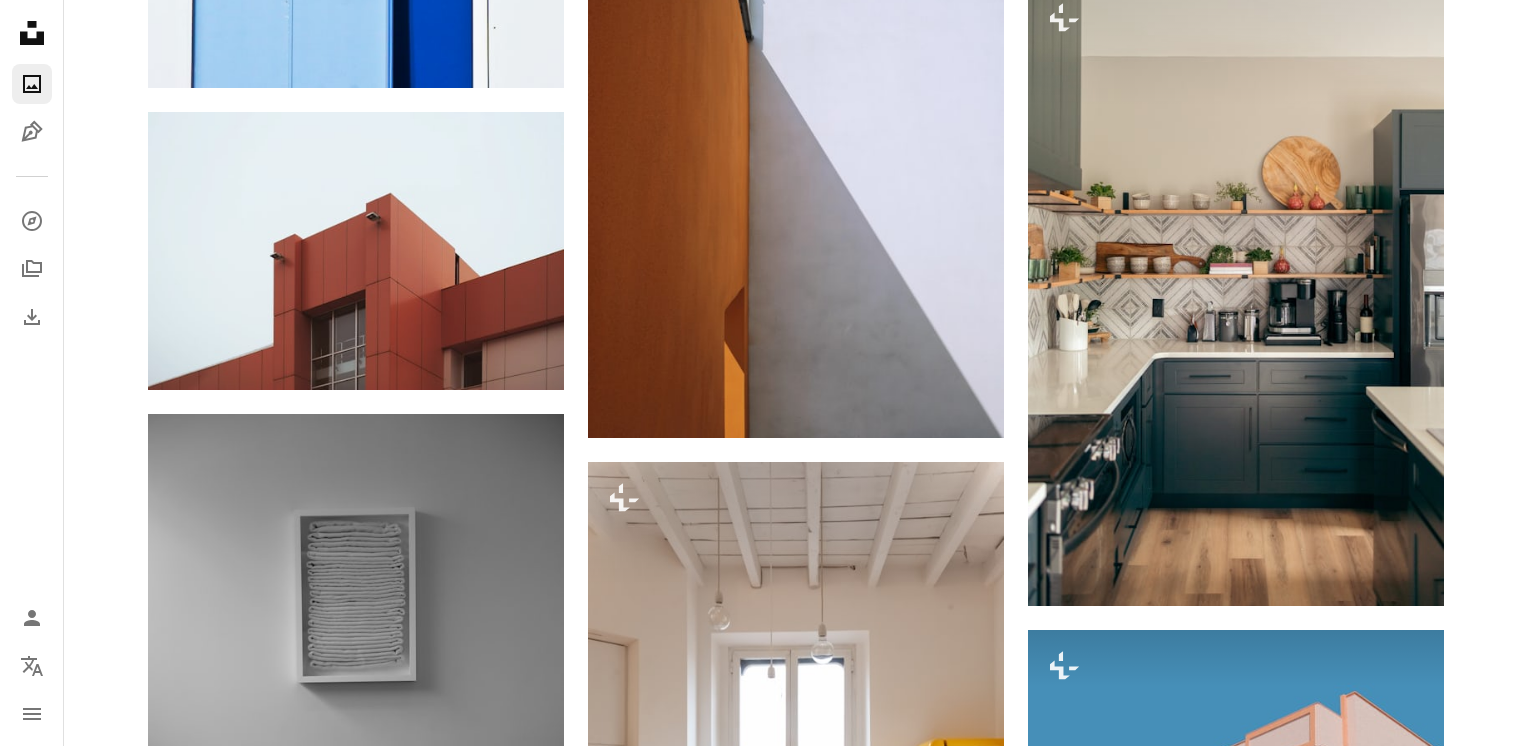 click on "An X shape 즉시 사용 가능한 프리미엄 이미지입니다. 무제한 액세스가 가능합니다. A plus sign 매월 회원 전용 콘텐츠 추가 A plus sign 무제한 royalty-free 다운로드 A plus sign 일러스트  신규 A plus sign 강화된 법적 보호 매년 66%  할인 매월 $12   $4 USD 매달 * Unsplash+  구독 *매년 납부 시 선불로  $48  청구 해당 세금 별도. 자동으로 연장됩니다. 언제든지 취소 가능합니다." at bounding box center (764, 4076) 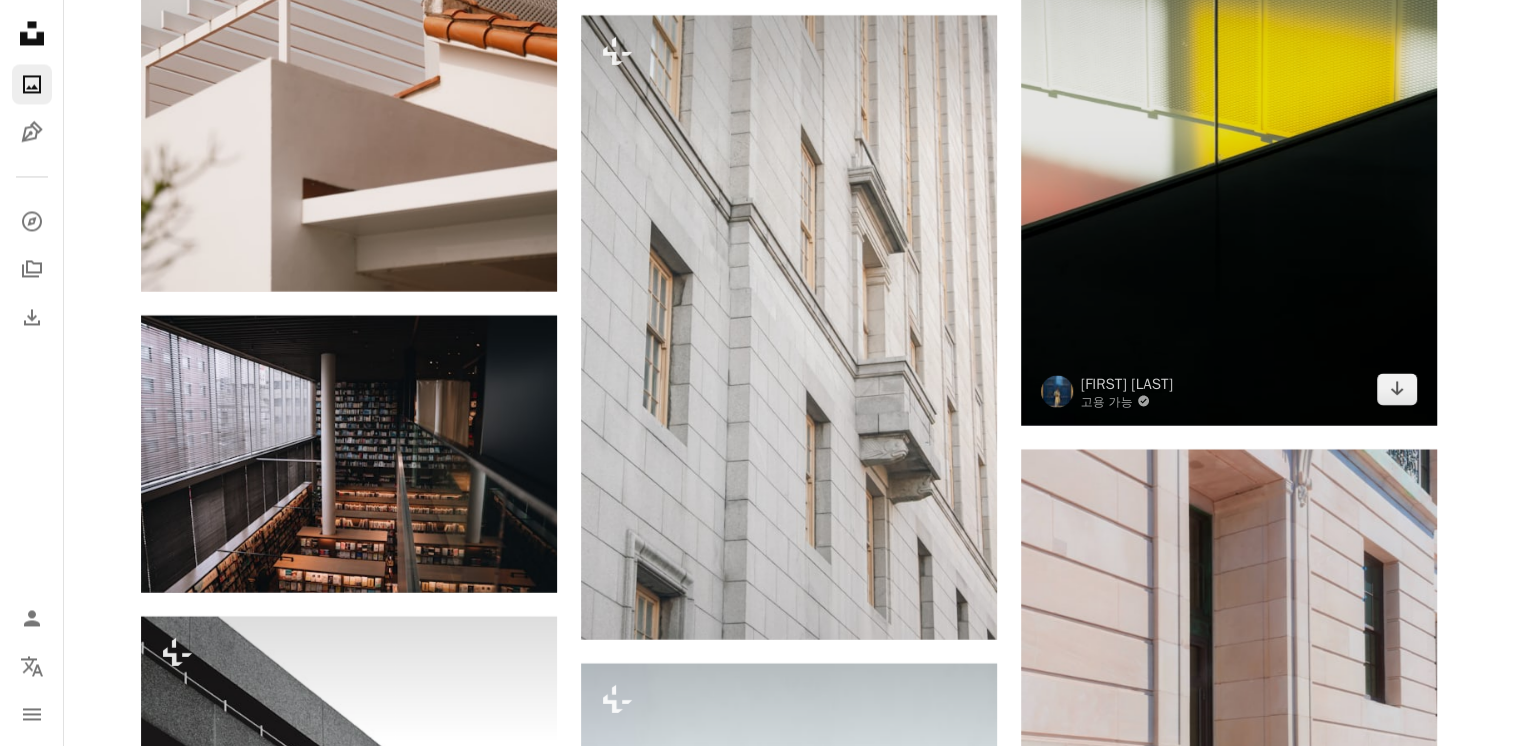 scroll, scrollTop: 26100, scrollLeft: 0, axis: vertical 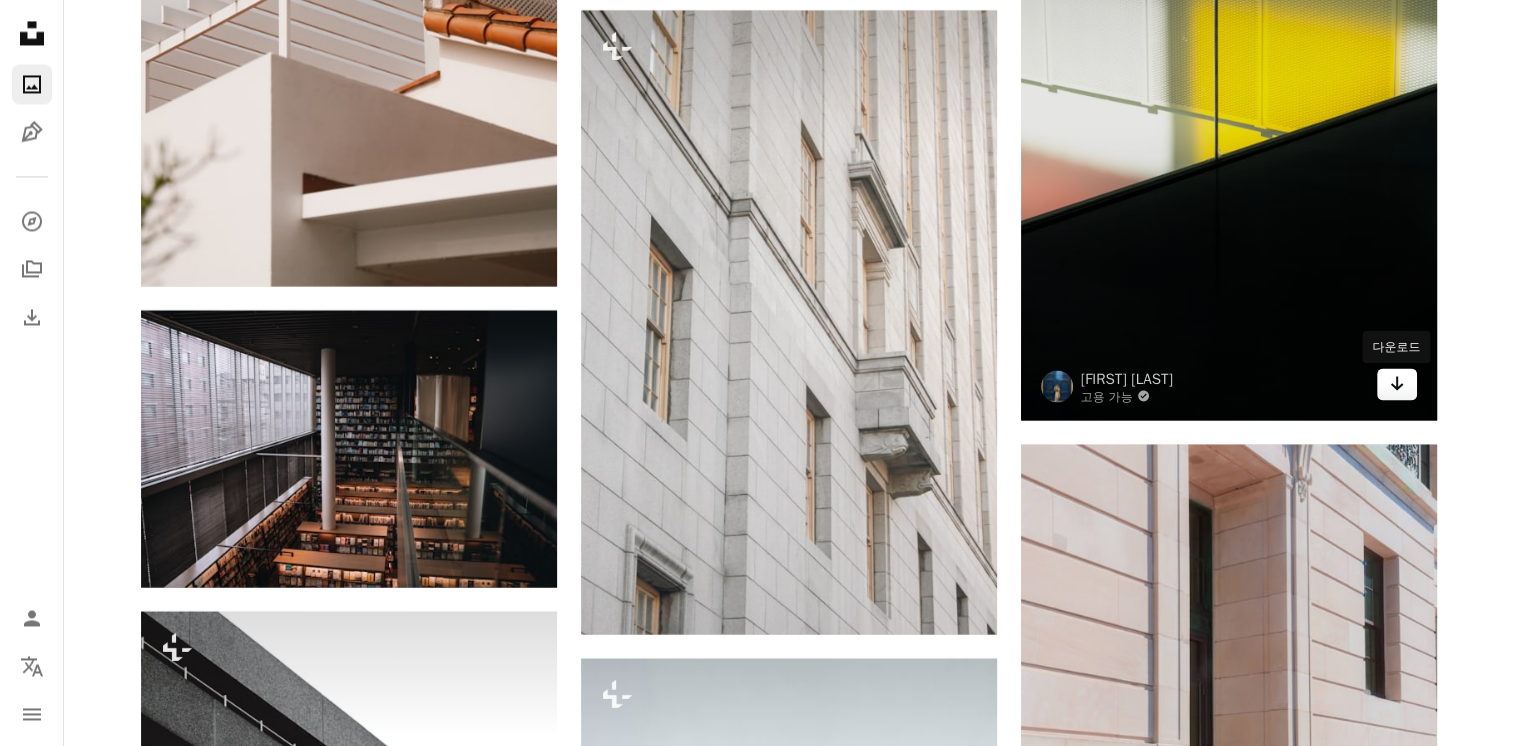 click on "Arrow pointing down" at bounding box center [1397, 384] 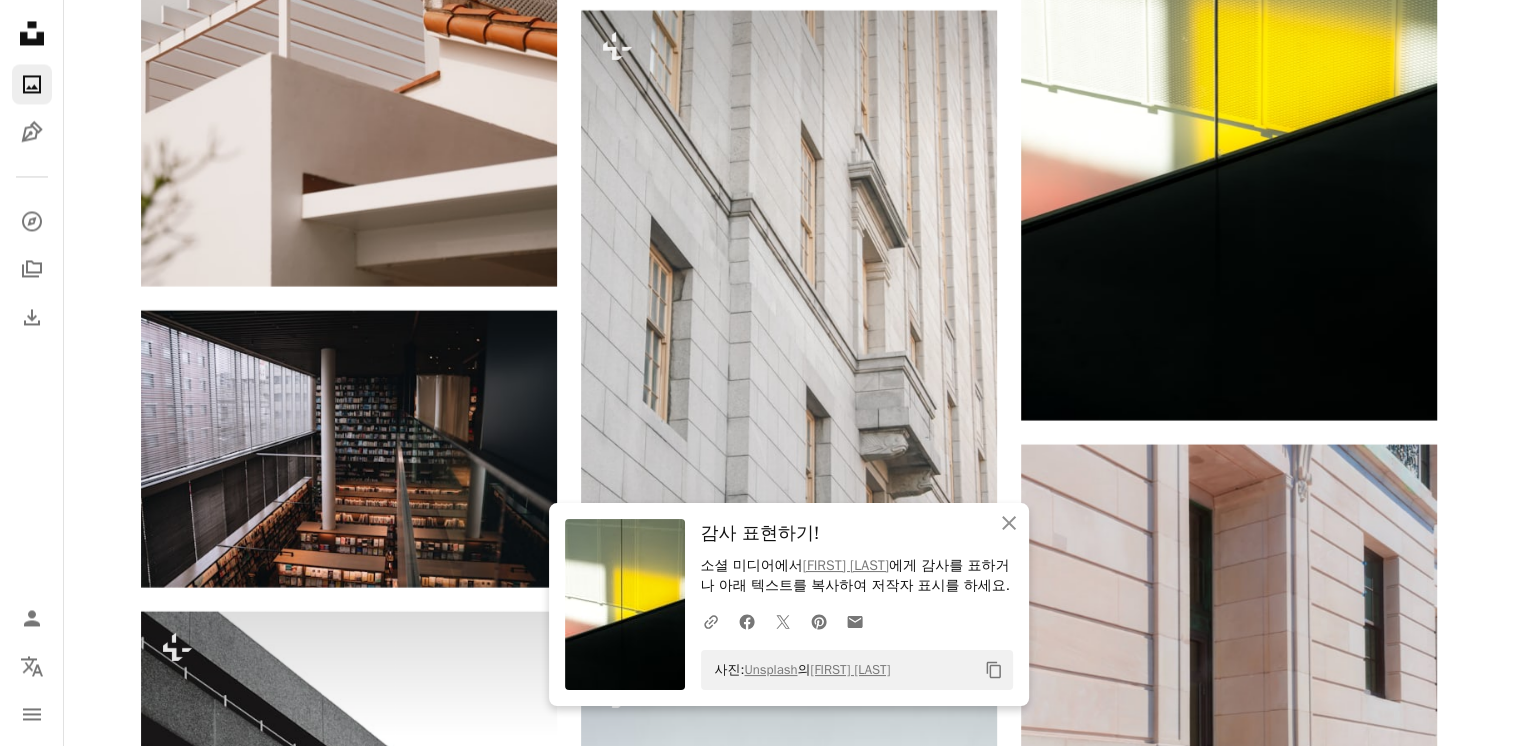 click on "Copy content" at bounding box center [994, 670] 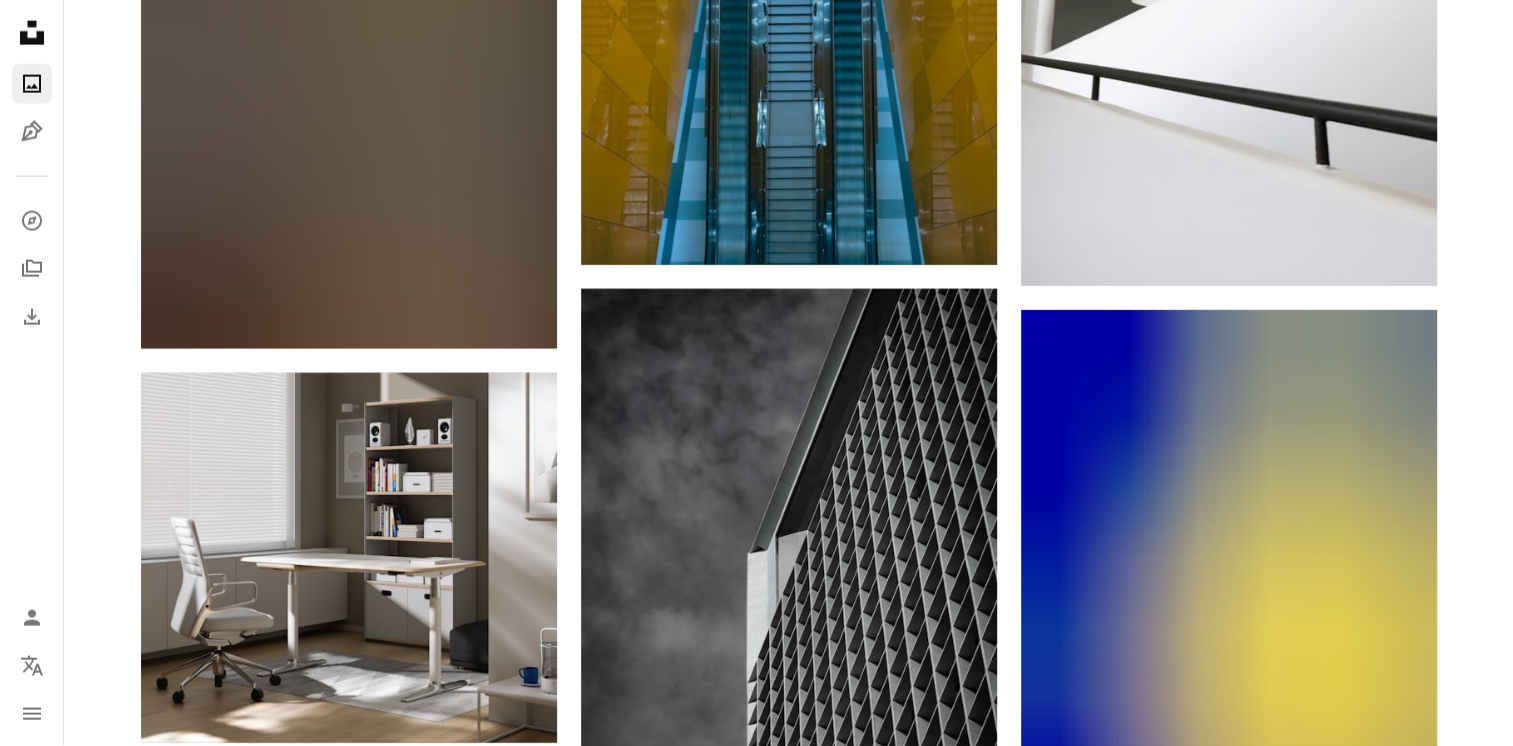 scroll, scrollTop: 28100, scrollLeft: 0, axis: vertical 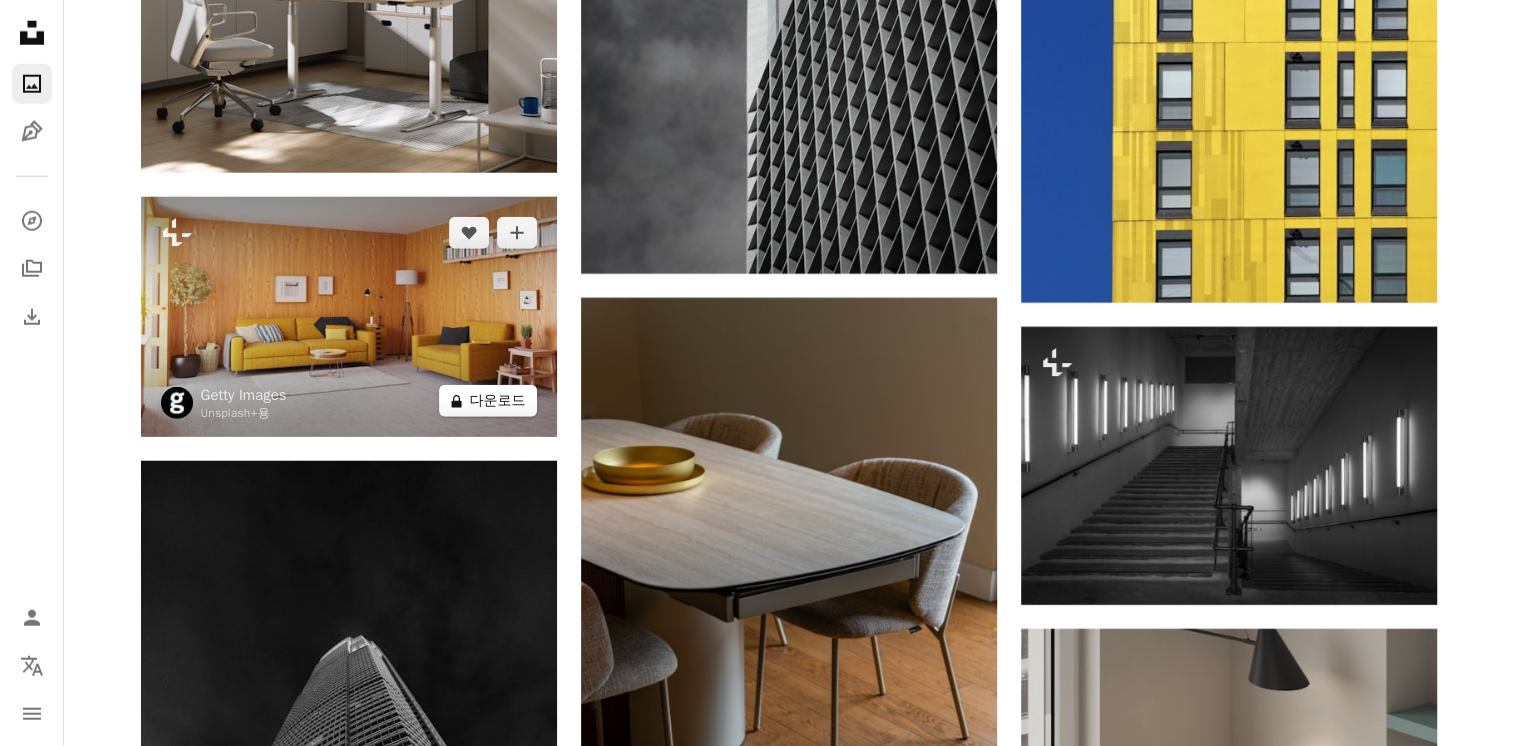 click on "A lock 다운로드" at bounding box center (488, 401) 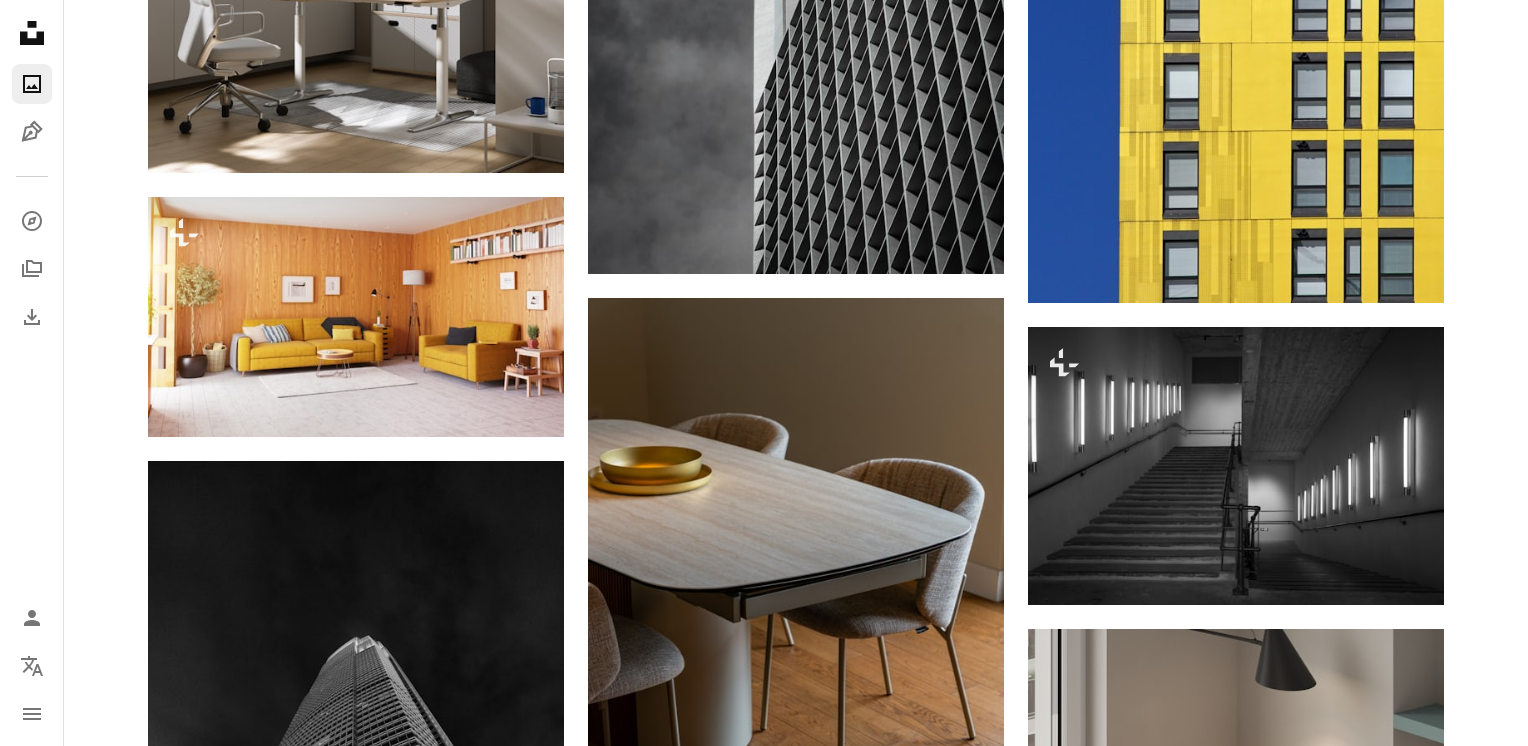 click on "An X shape 즉시 사용 가능한 프리미엄 이미지입니다. 무제한 액세스가 가능합니다. A plus sign 매월 회원 전용 콘텐츠 추가 A plus sign 무제한 royalty-free 다운로드 A plus sign 일러스트  신규 A plus sign 강화된 법적 보호 매년 66%  할인 매월 $12   $4 USD 매달 * Unsplash+  구독 *매년 납부 시 선불로  $48  청구 해당 세금 별도. 자동으로 연장됩니다. 언제든지 취소 가능합니다." at bounding box center [764, 4234] 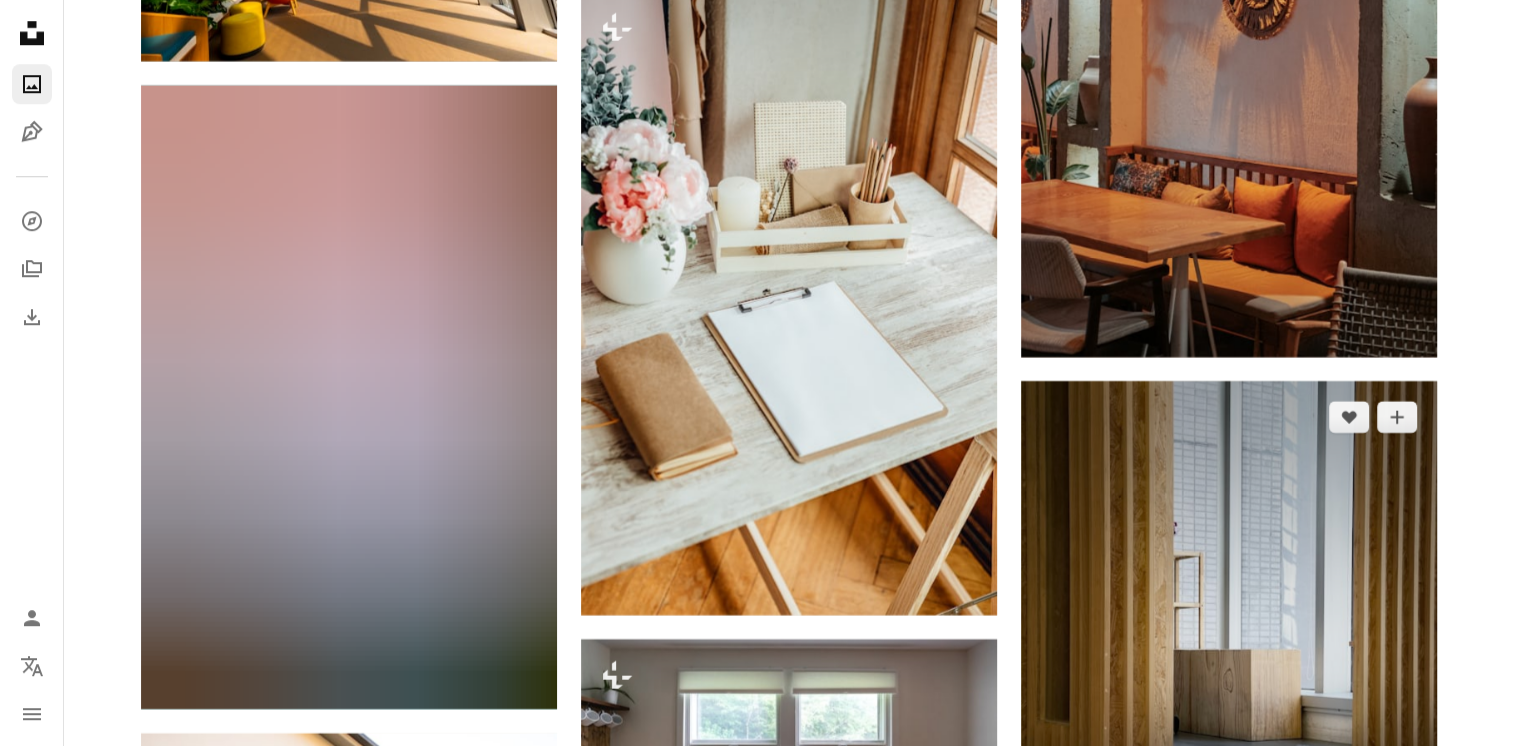 scroll, scrollTop: 32300, scrollLeft: 0, axis: vertical 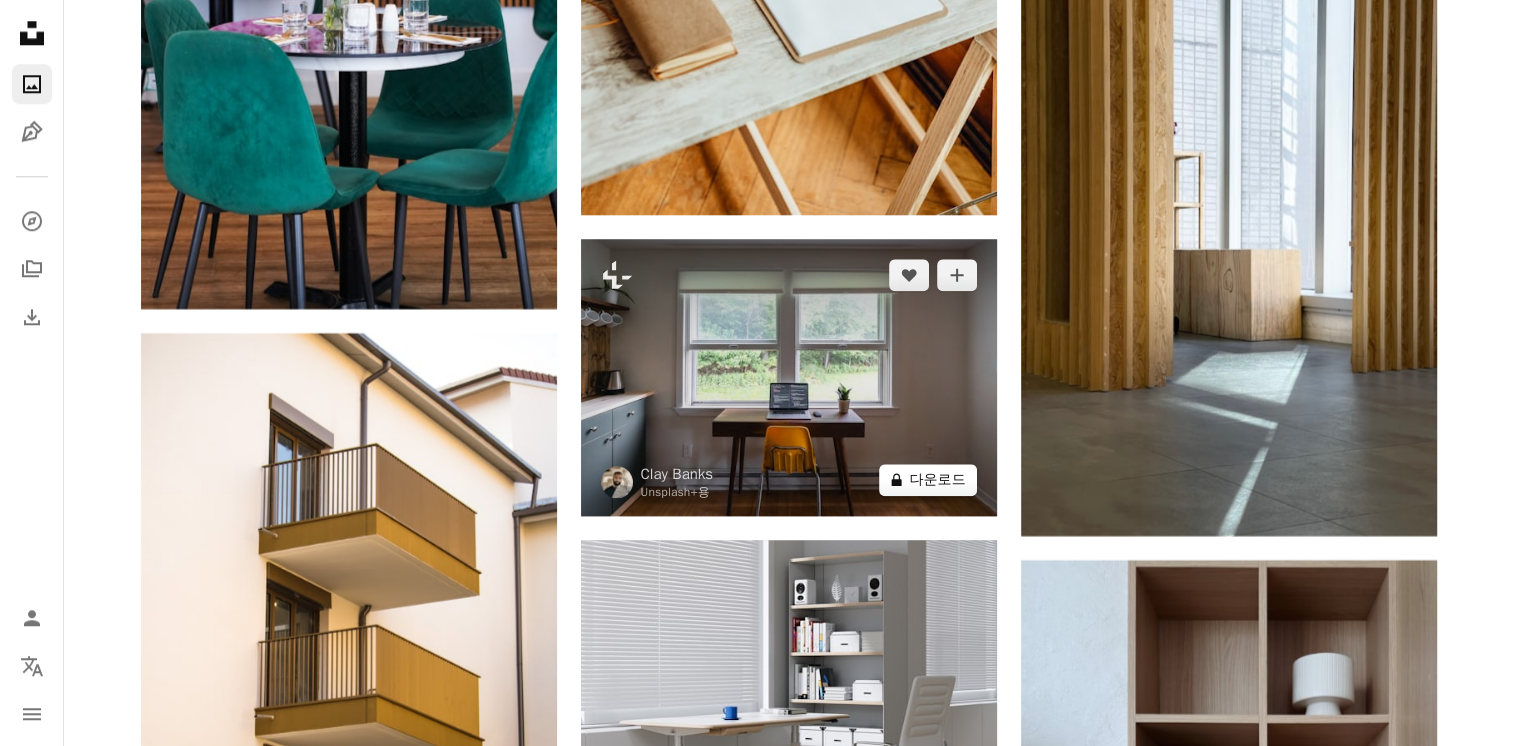 click on "A lock 다운로드" at bounding box center (928, 480) 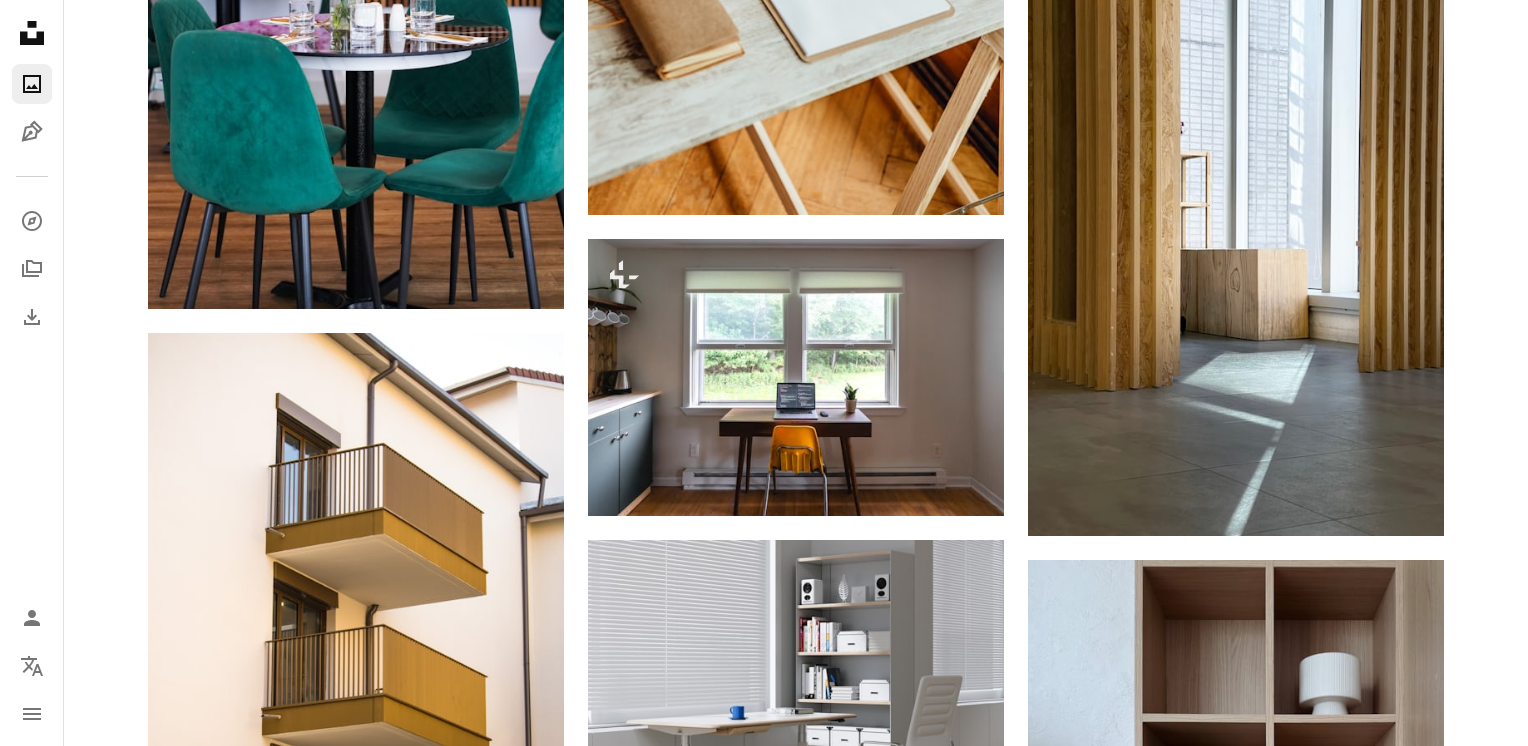 click on "An X shape 즉시 사용 가능한 프리미엄 이미지입니다. 무제한 액세스가 가능합니다. A plus sign 매월 회원 전용 콘텐츠 추가 A plus sign 무제한 royalty-free 다운로드 A plus sign 일러스트  신규 A plus sign 강화된 법적 보호 매년 66%  할인 매월 $12   $4 USD 매달 * Unsplash+  구독 *매년 납부 시 선불로  $48  청구 해당 세금 별도. 자동으로 연장됩니다. 언제든지 취소 가능합니다." at bounding box center [764, 3671] 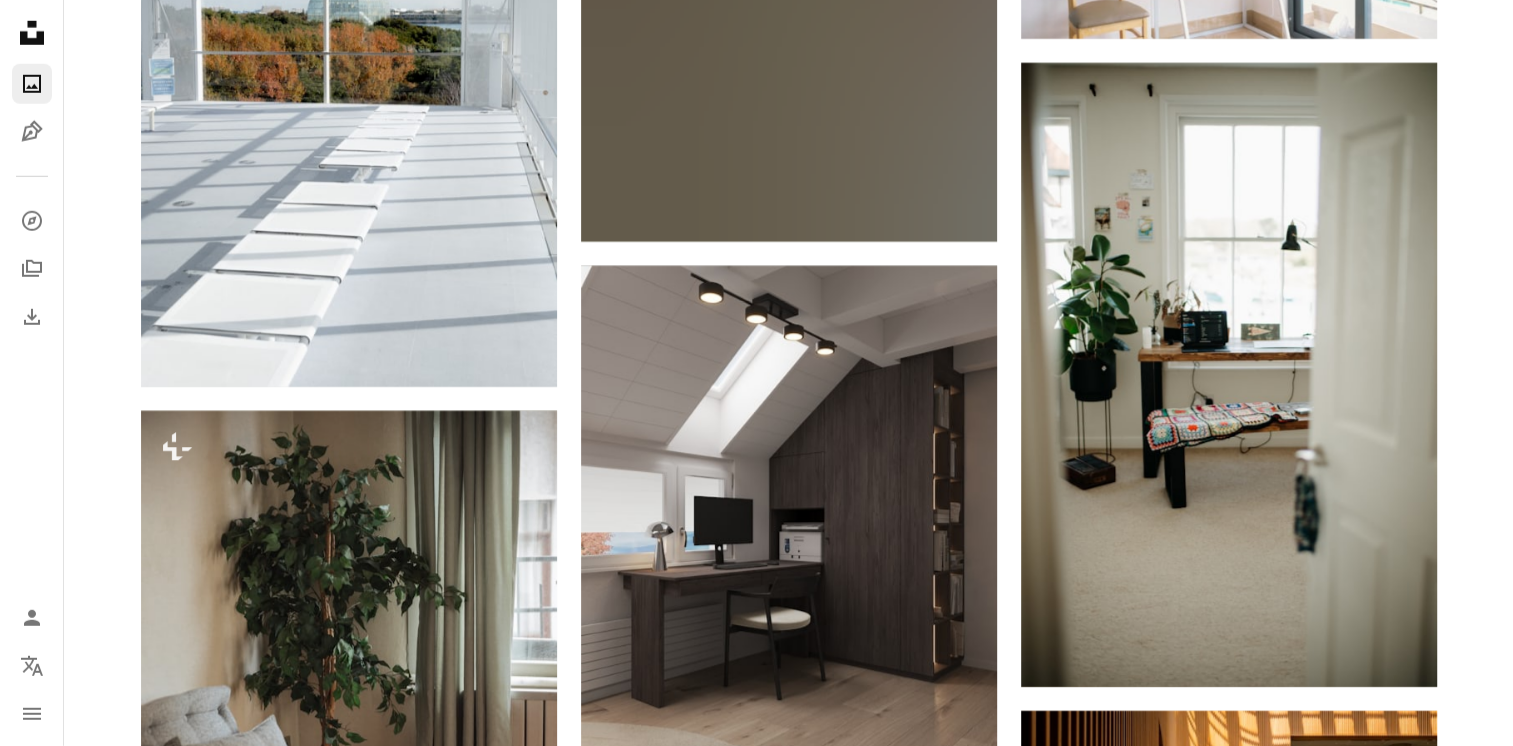 scroll, scrollTop: 36400, scrollLeft: 0, axis: vertical 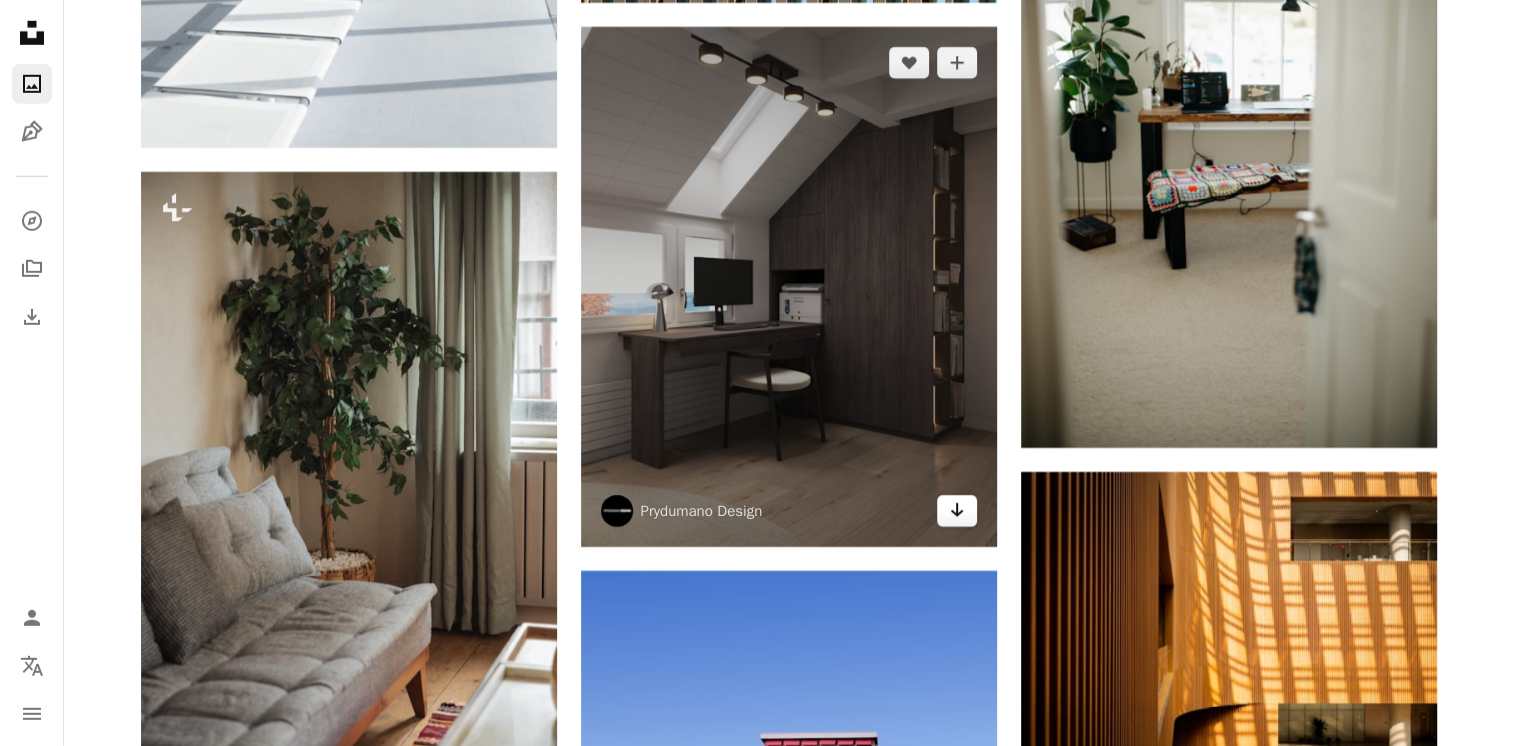 click on "Arrow pointing down" 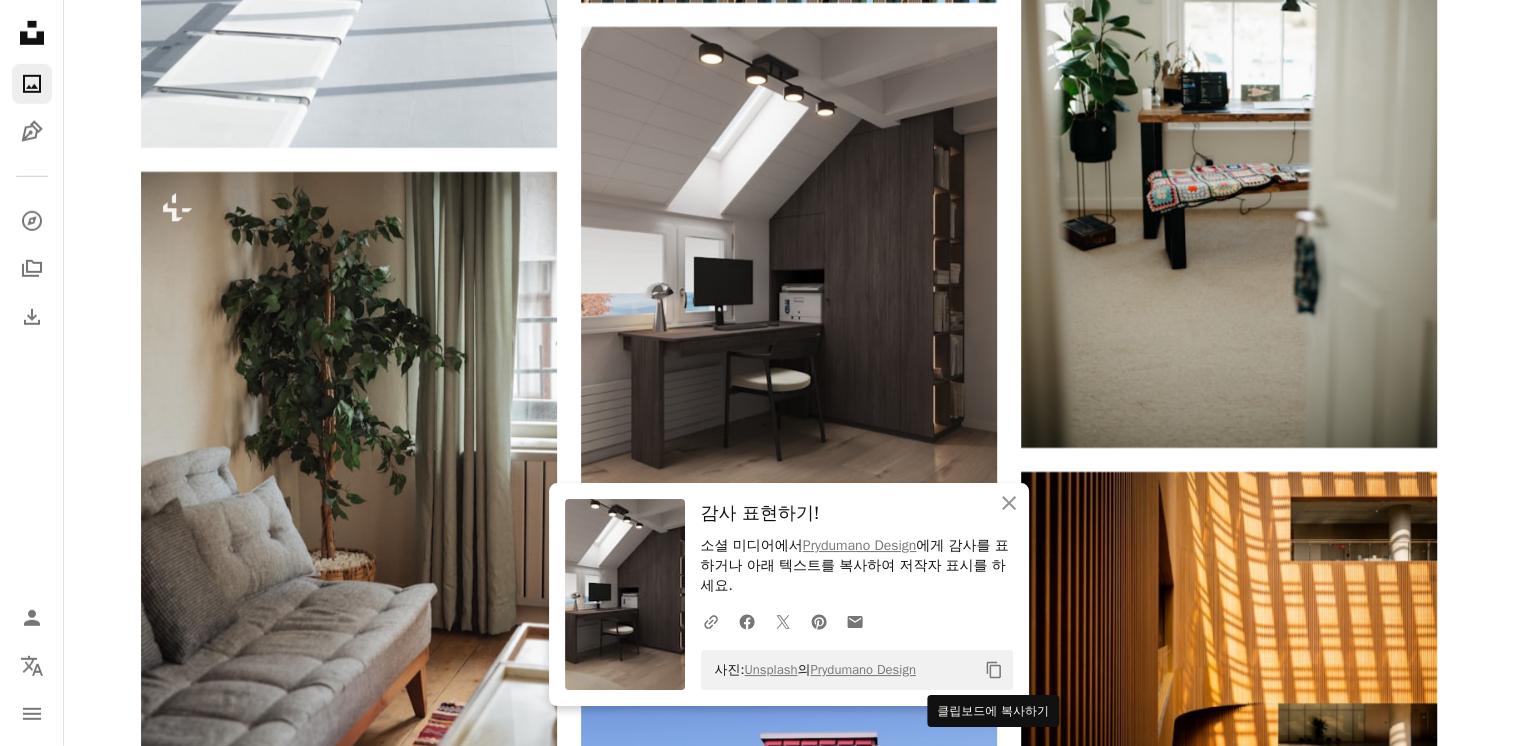 click on "Copy content" at bounding box center (994, 670) 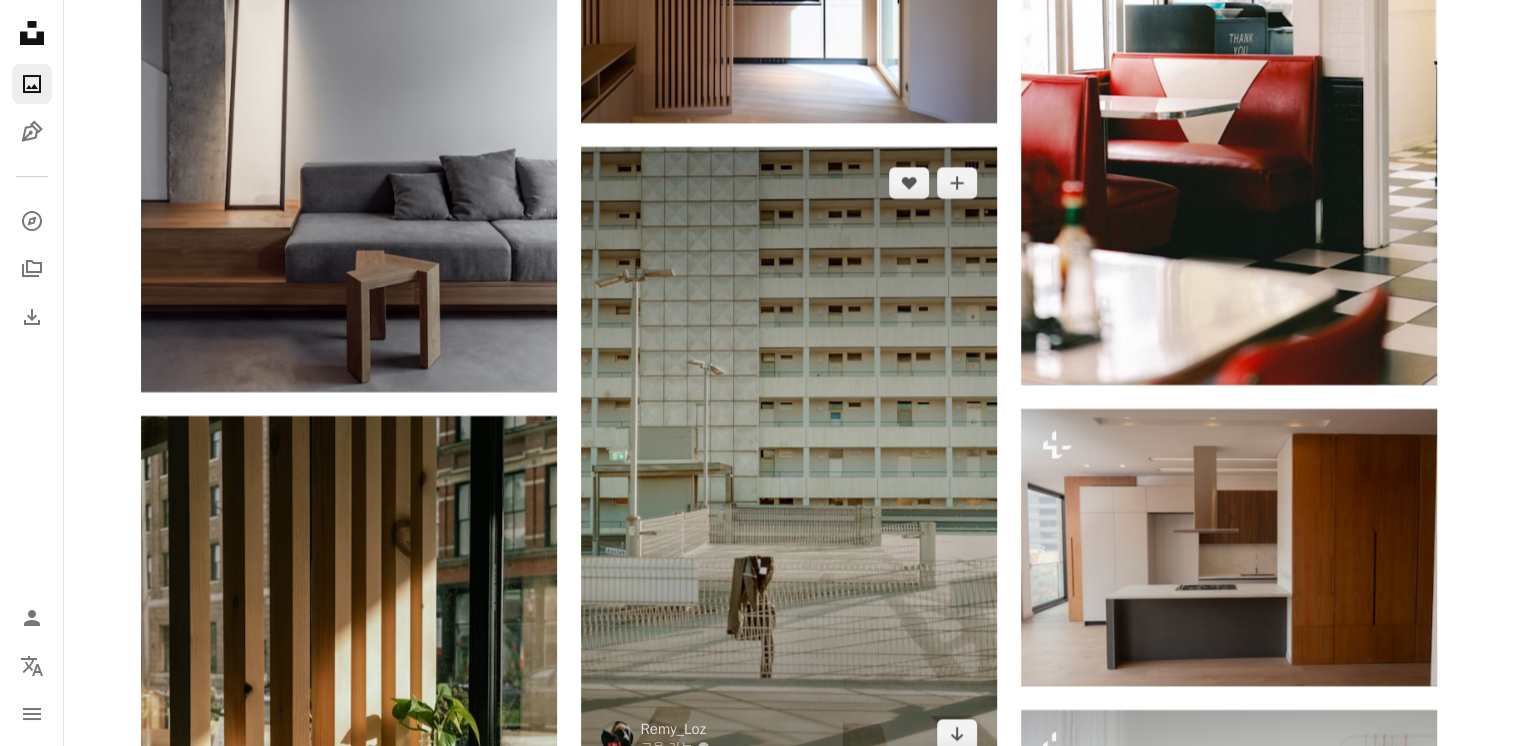 scroll, scrollTop: 37700, scrollLeft: 0, axis: vertical 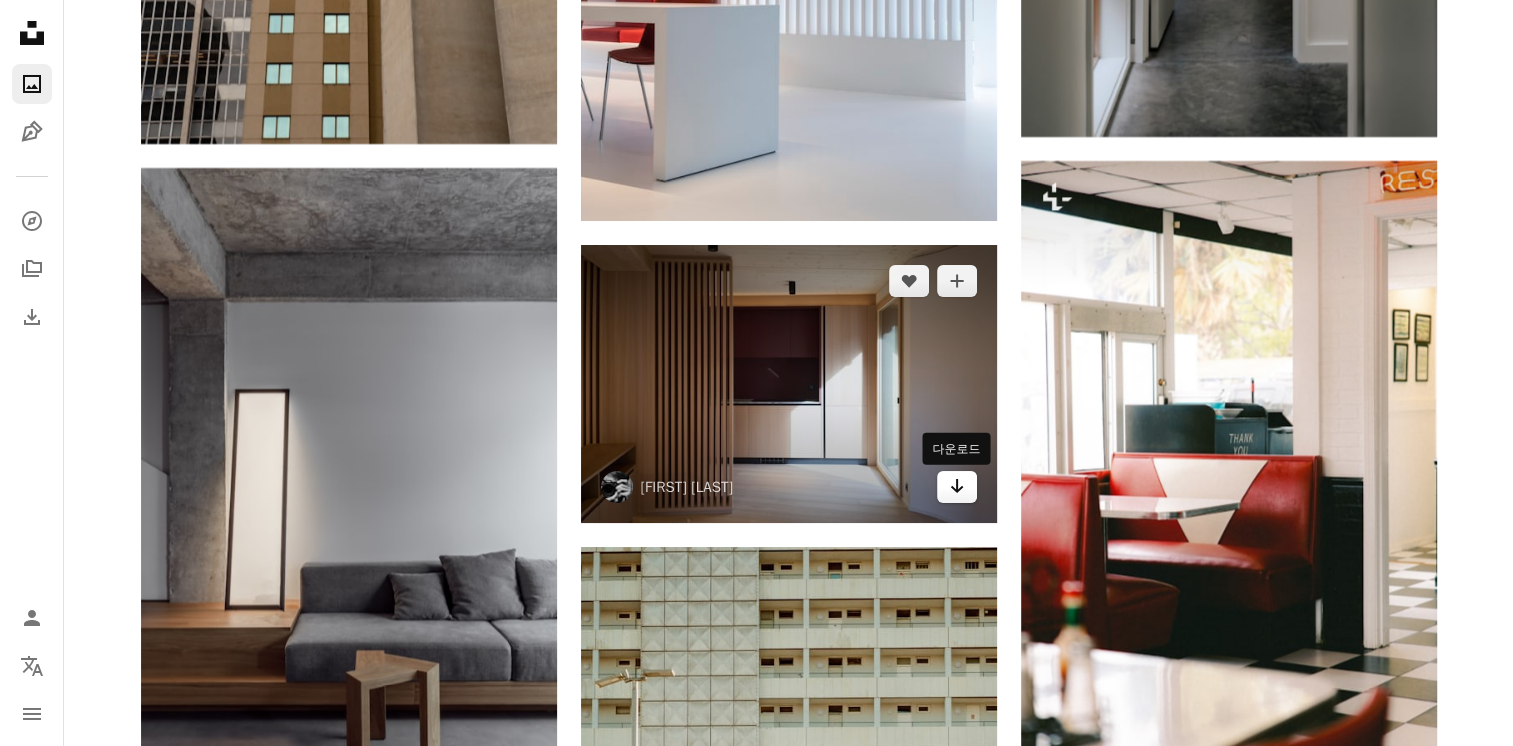 click on "Arrow pointing down" at bounding box center (957, 487) 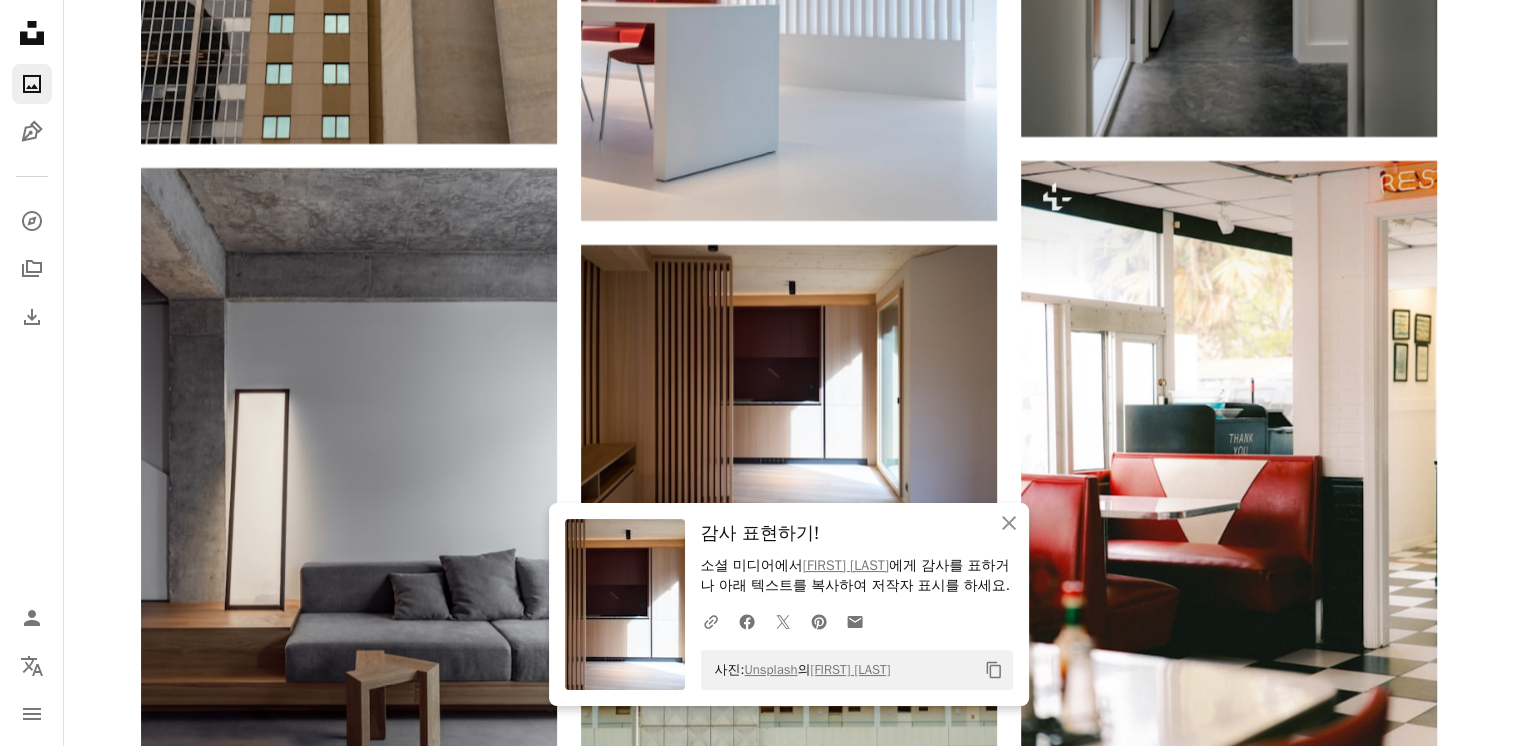 click on "Copy content" 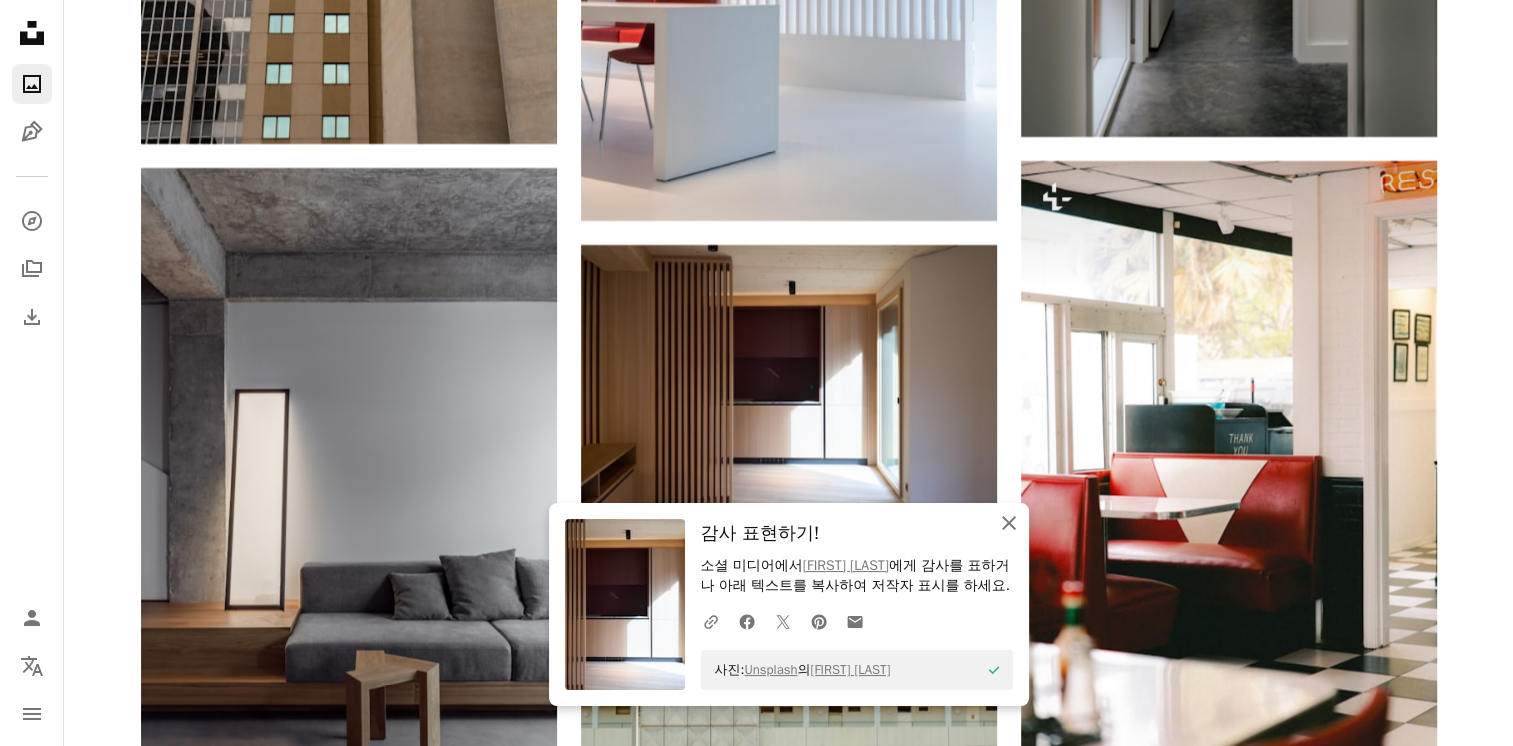 click 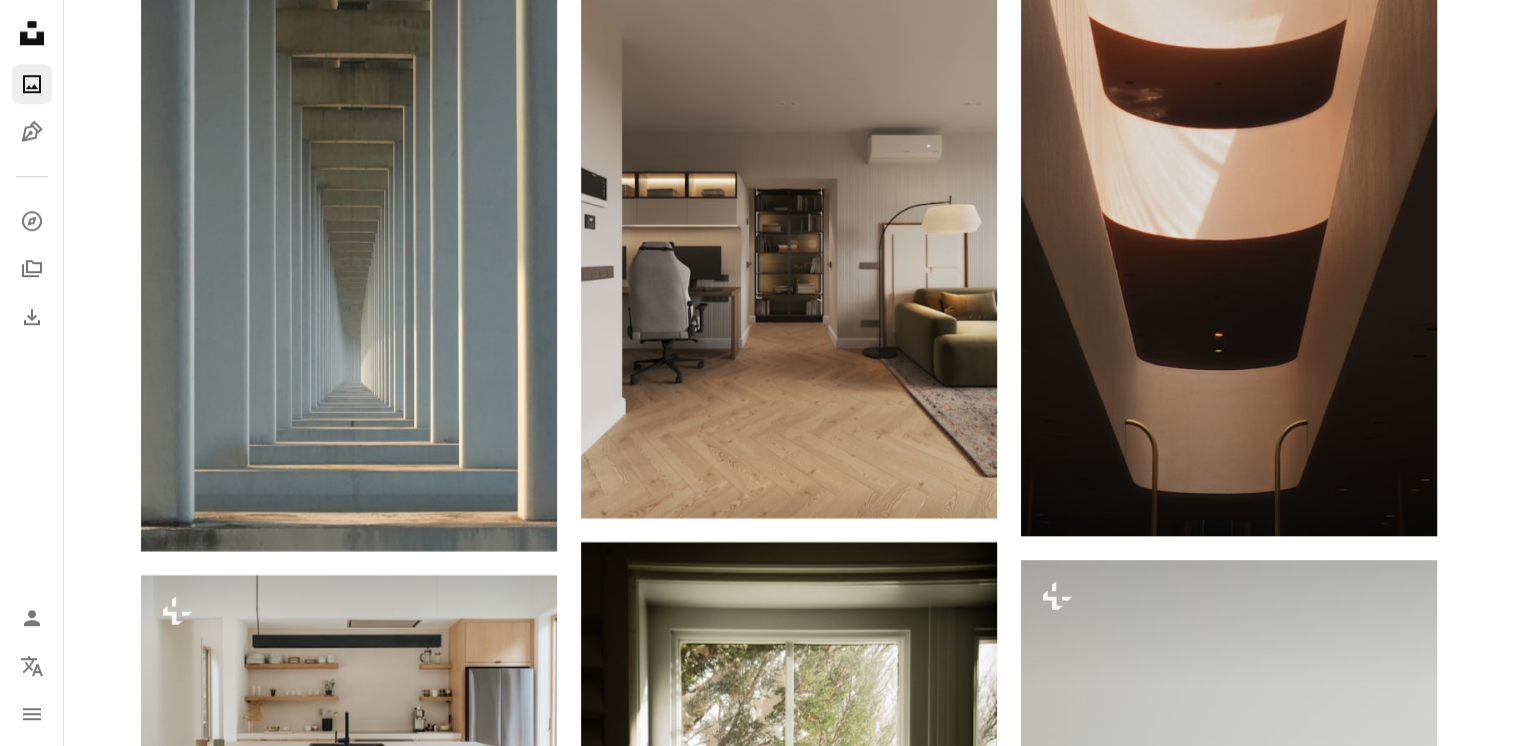 scroll, scrollTop: 39900, scrollLeft: 0, axis: vertical 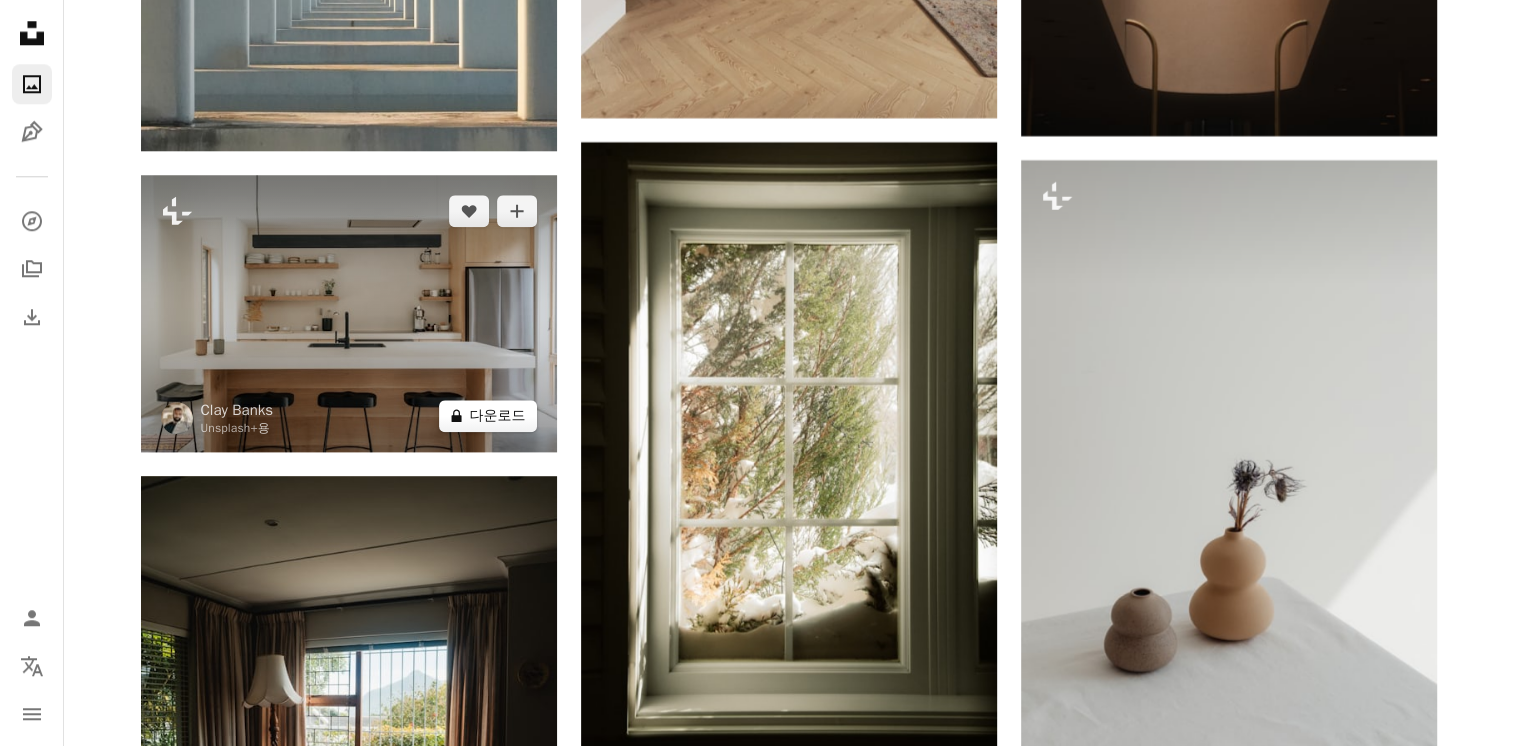 click on "A lock 다운로드" at bounding box center (488, 416) 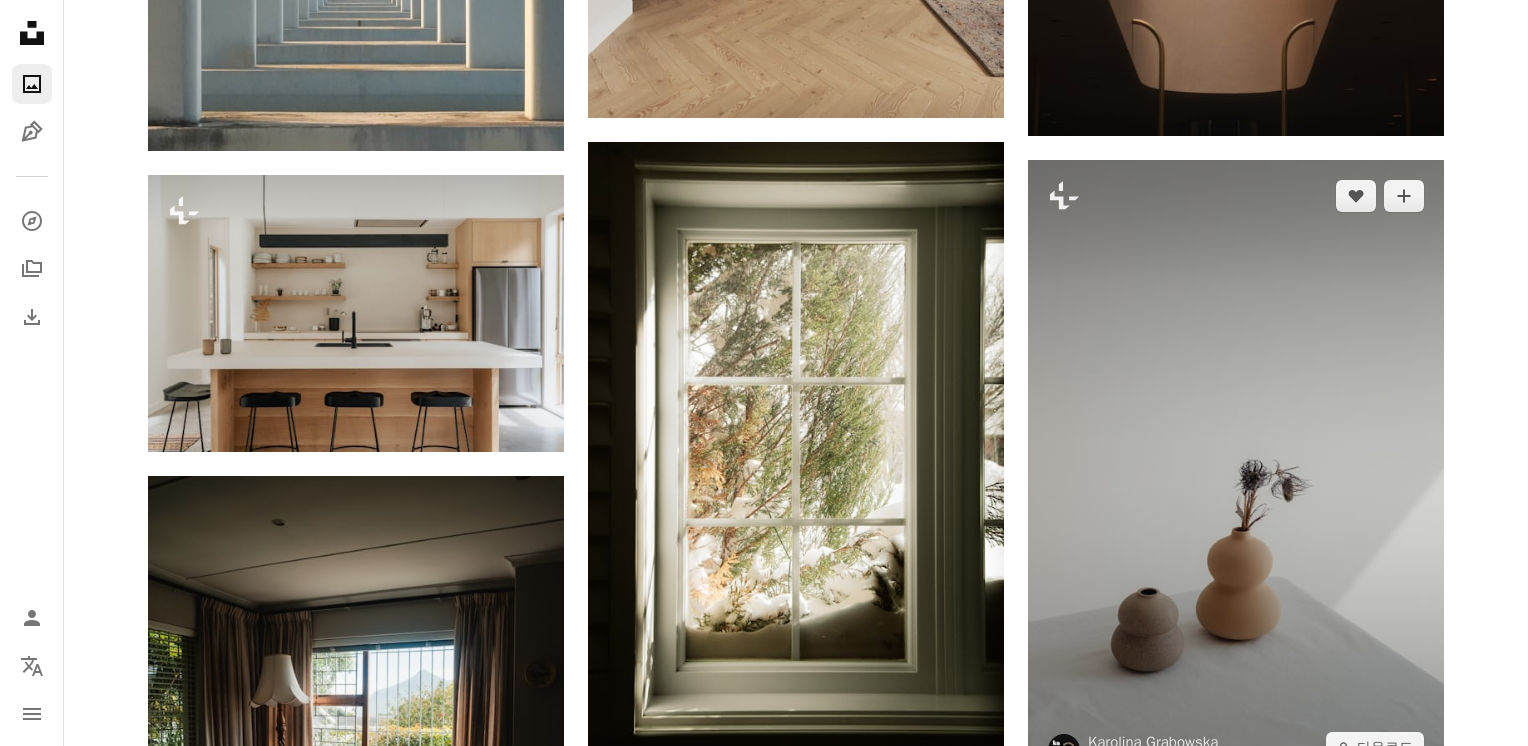 drag, startPoint x: 1490, startPoint y: 375, endPoint x: 1303, endPoint y: 505, distance: 227.74767 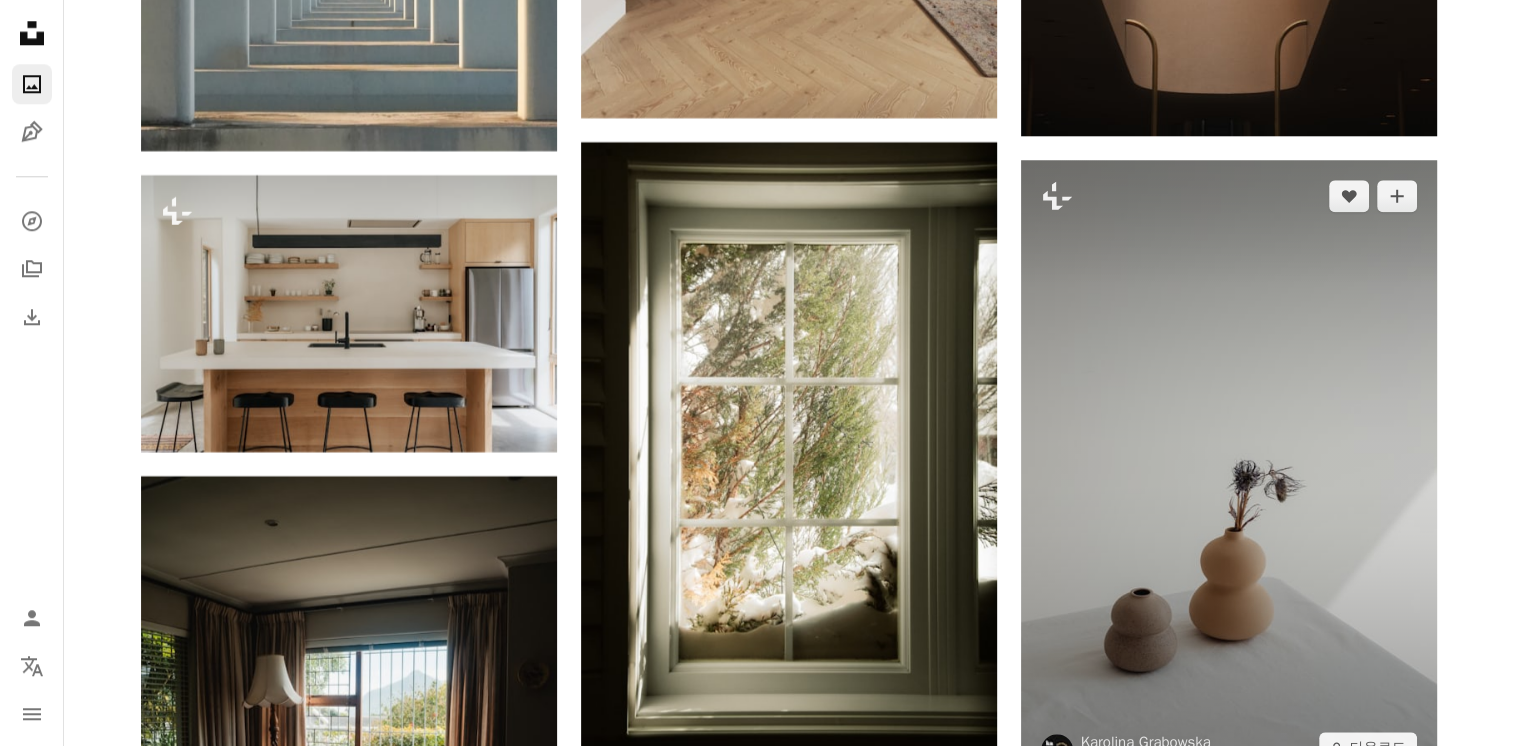 scroll, scrollTop: 40700, scrollLeft: 0, axis: vertical 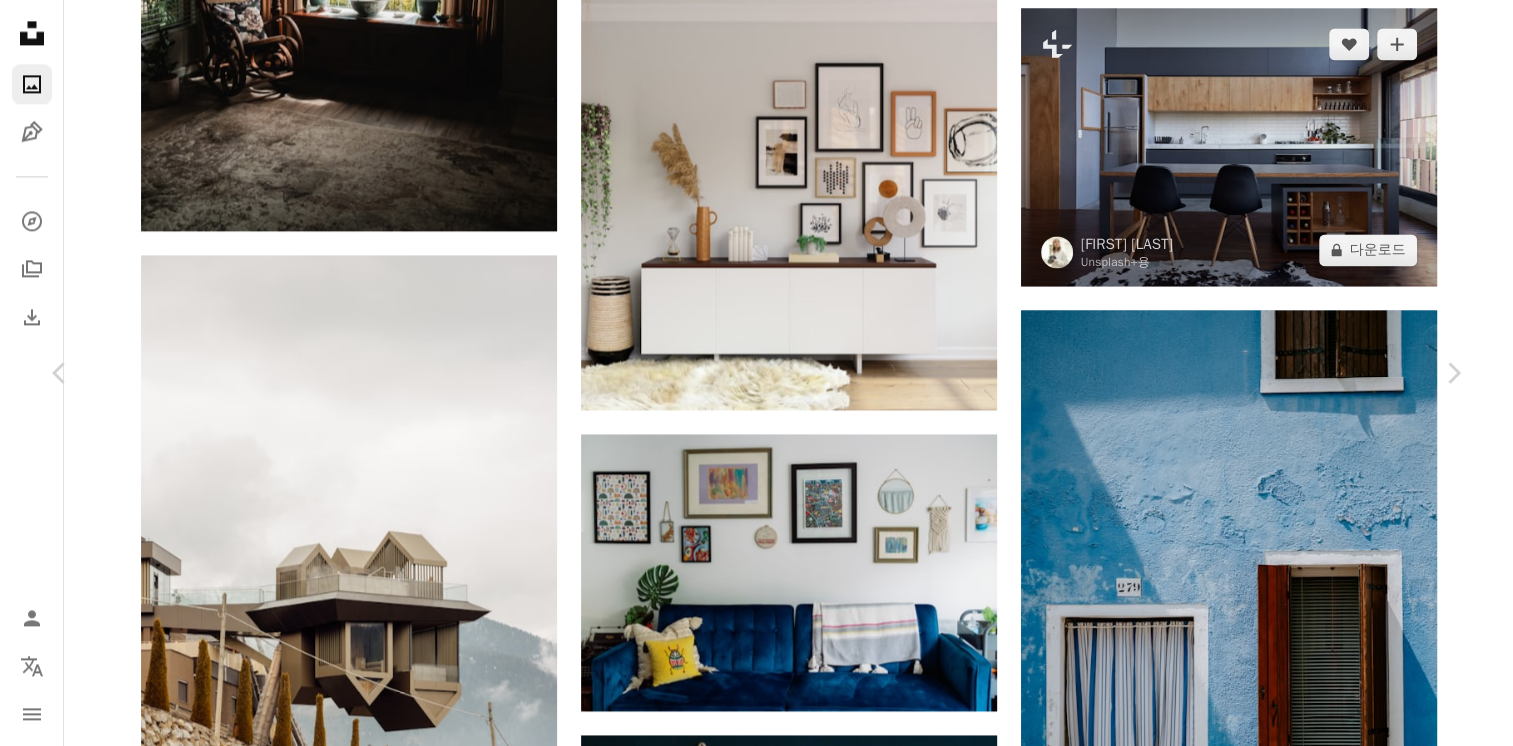 click on "An X shape Chevron left Chevron right Karolina Grabowska Unsplash+ 용 A heart A plus sign A lock 다운로드 Zoom in 소개 매체 사진 ,  건축 및 인테리어 ,  배경 화면 A forward-right arrow 공유 More Actions Calendar outlined [DATE] 에 게시됨 Safety Unsplash+ 라이선스 에 따른 라이선스 부여 미의 인테리어 디자인 집 테이블 최소 미니 멀 정물 가정 장식 배경 화면 베이지색의 미니멀리즘 배경 베이지색의 미학 장식 중립의 도예 중립적 인 미학 미니멀리스트 인테리어 미니멀리스트 플라워 기초의 배경 이 시리즈의 다른 콘텐츠 Chevron right Plus sign for Unsplash+ Plus sign for Unsplash+ Plus sign for Unsplash+ Plus sign for Unsplash+ Plus sign for Unsplash+ Plus sign for Unsplash+ Plus sign for Unsplash+ Plus sign for Unsplash+ Plus sign for Unsplash+ Plus sign for Unsplash+ 관련 이미지 Plus sign for Unsplash+ A heart A plus sign Mathilde Langevin Unsplash+ 용 A lock 다운로드 용" at bounding box center (756, 3641) 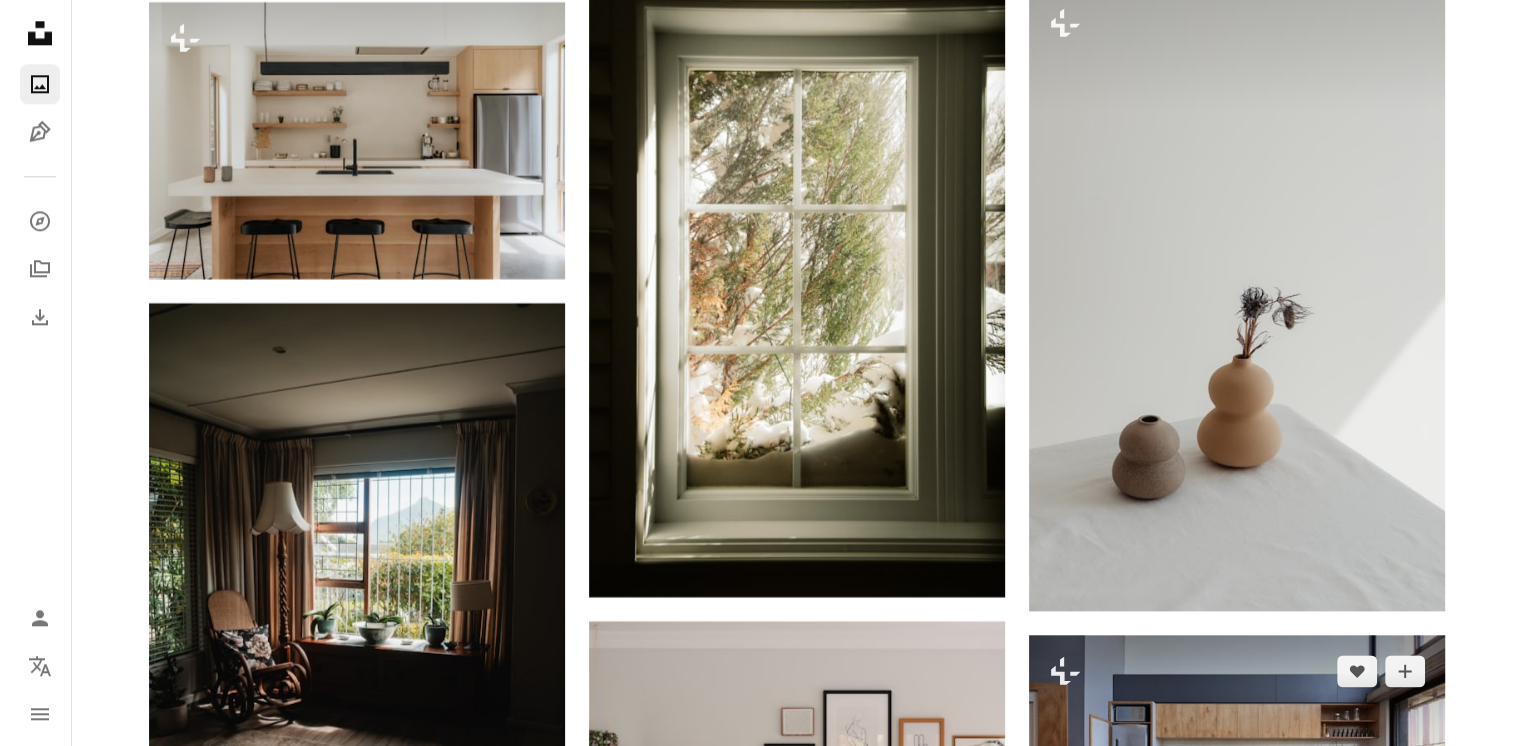 scroll, scrollTop: 40200, scrollLeft: 0, axis: vertical 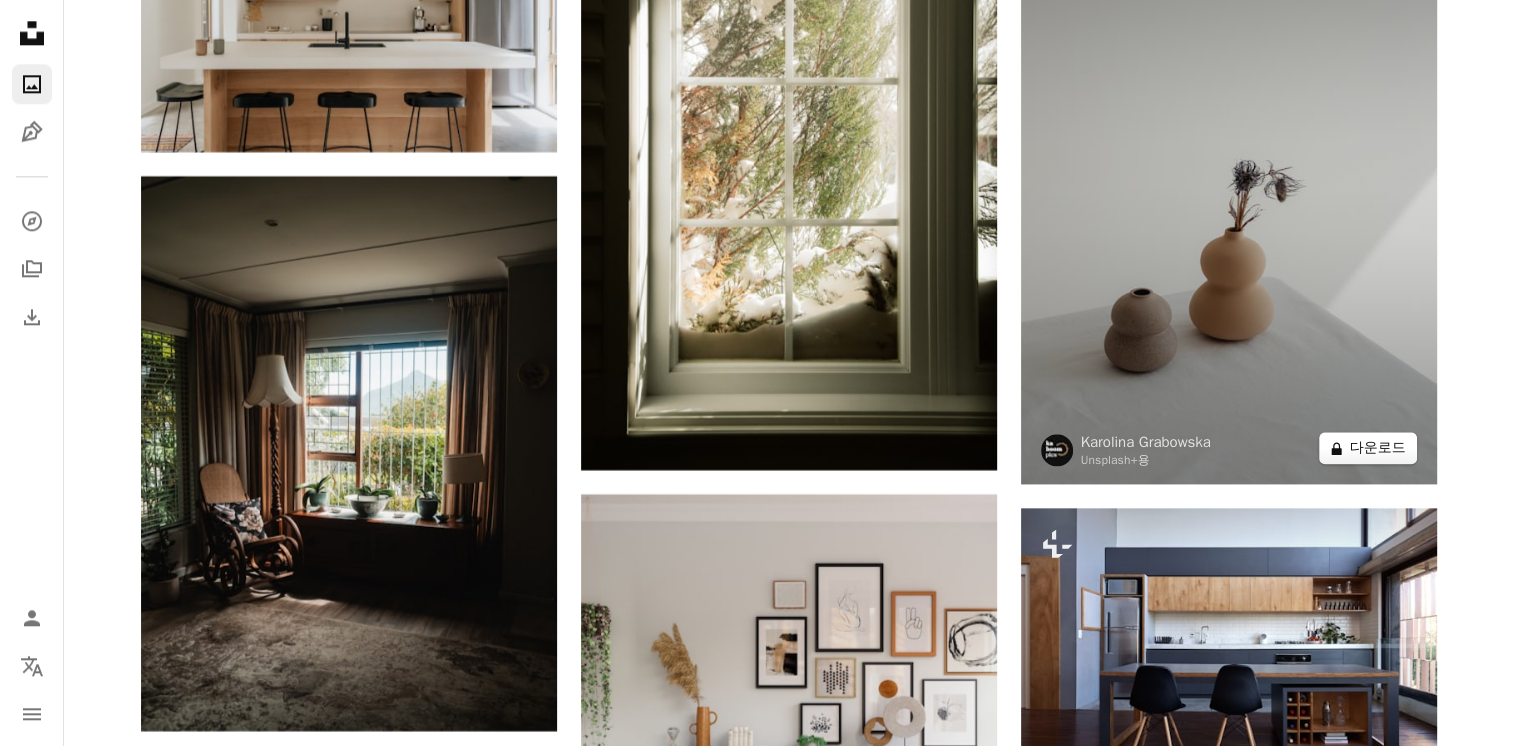 click on "A lock 다운로드" at bounding box center [1368, 448] 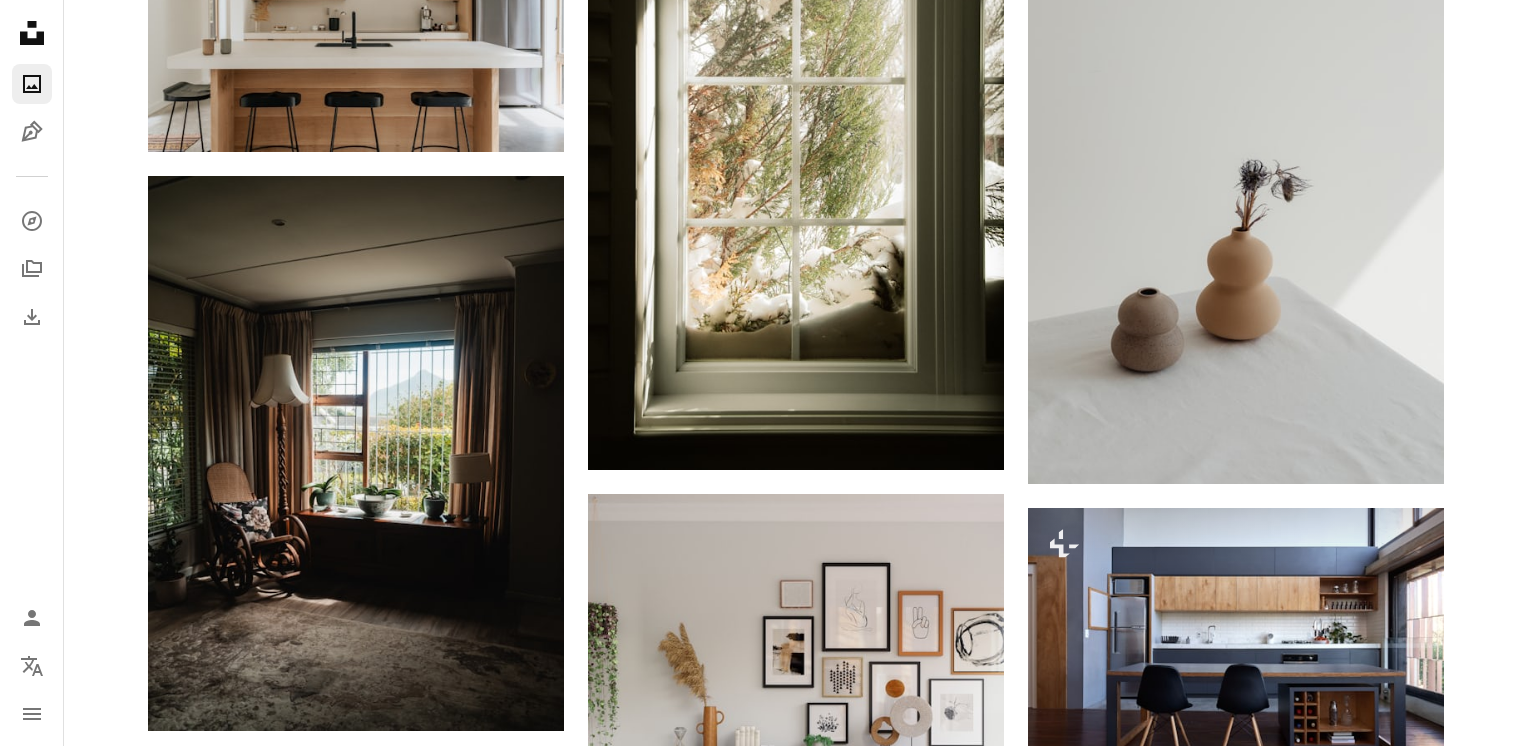 click on "An X shape 즉시 사용 가능한 프리미엄 이미지입니다. 무제한 액세스가 가능합니다. A plus sign 매월 회원 전용 콘텐츠 추가 A plus sign 무제한 royalty-free 다운로드 A plus sign 일러스트  신규 A plus sign 강화된 법적 보호 매년 66%  할인 매월 $12   $4 USD 매달 * Unsplash+  구독 *매년 납부 시 선불로  $48  청구 해당 세금 별도. 자동으로 연장됩니다. 언제든지 취소 가능합니다." at bounding box center [764, 4141] 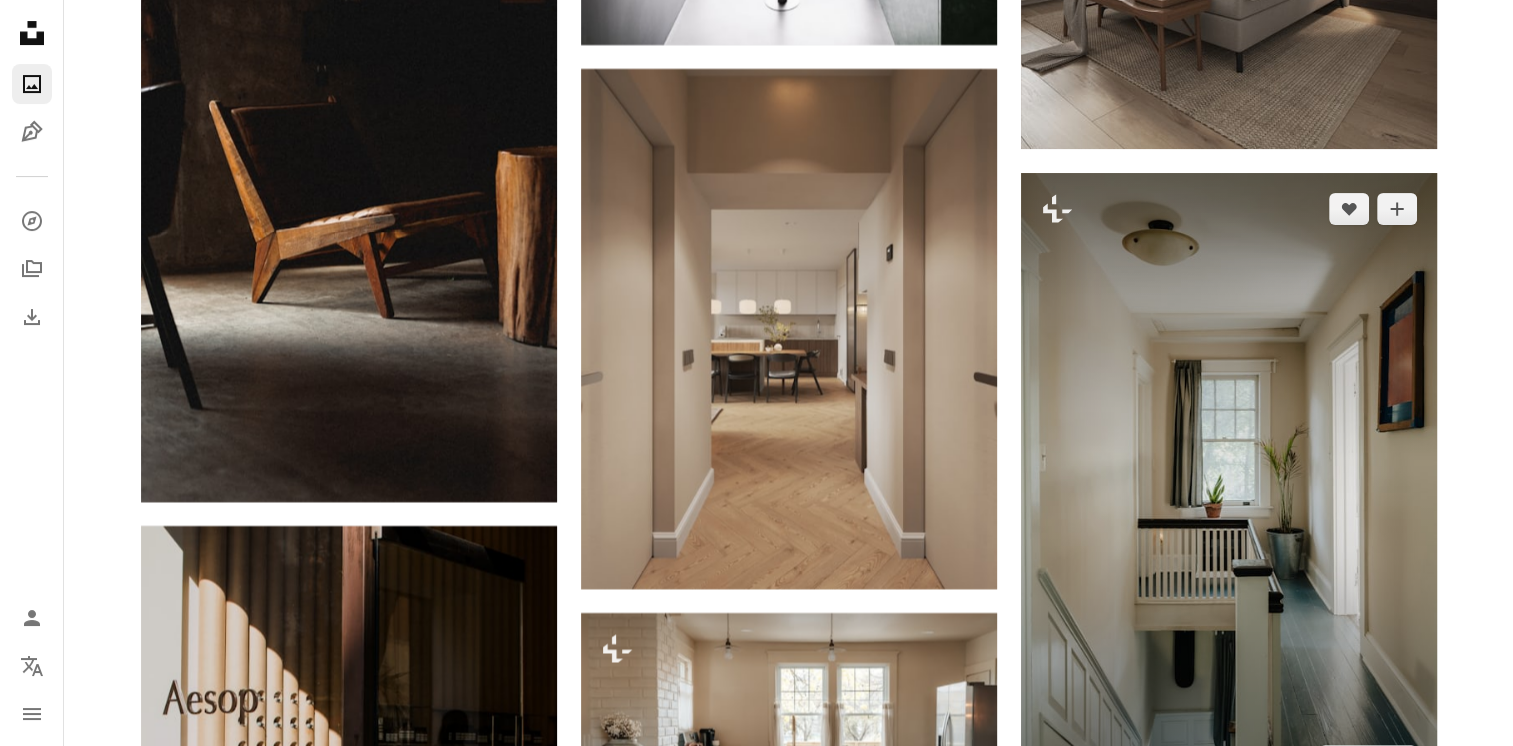 scroll, scrollTop: 46100, scrollLeft: 0, axis: vertical 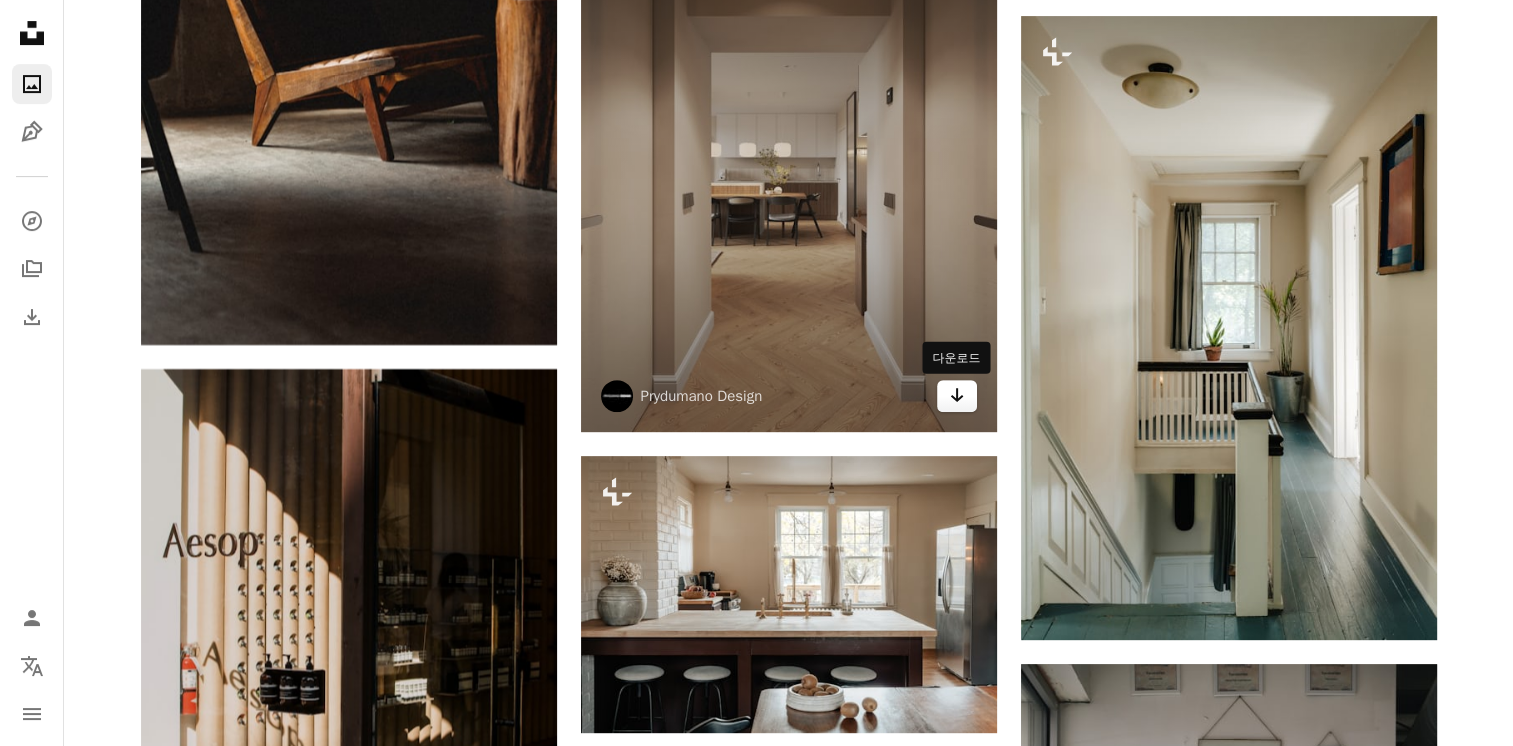 click on "Arrow pointing down" at bounding box center (957, 396) 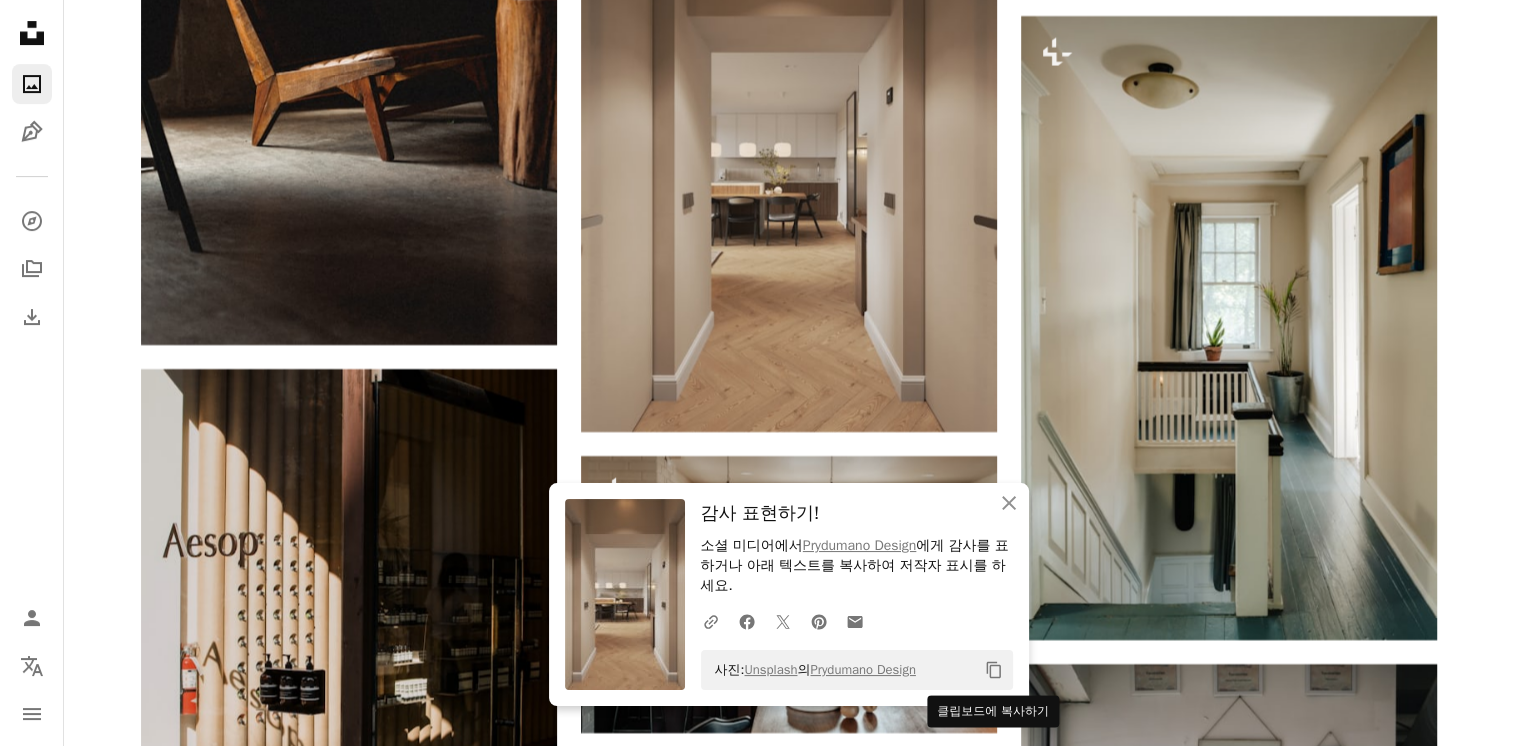 click on "Copy content" at bounding box center [994, 670] 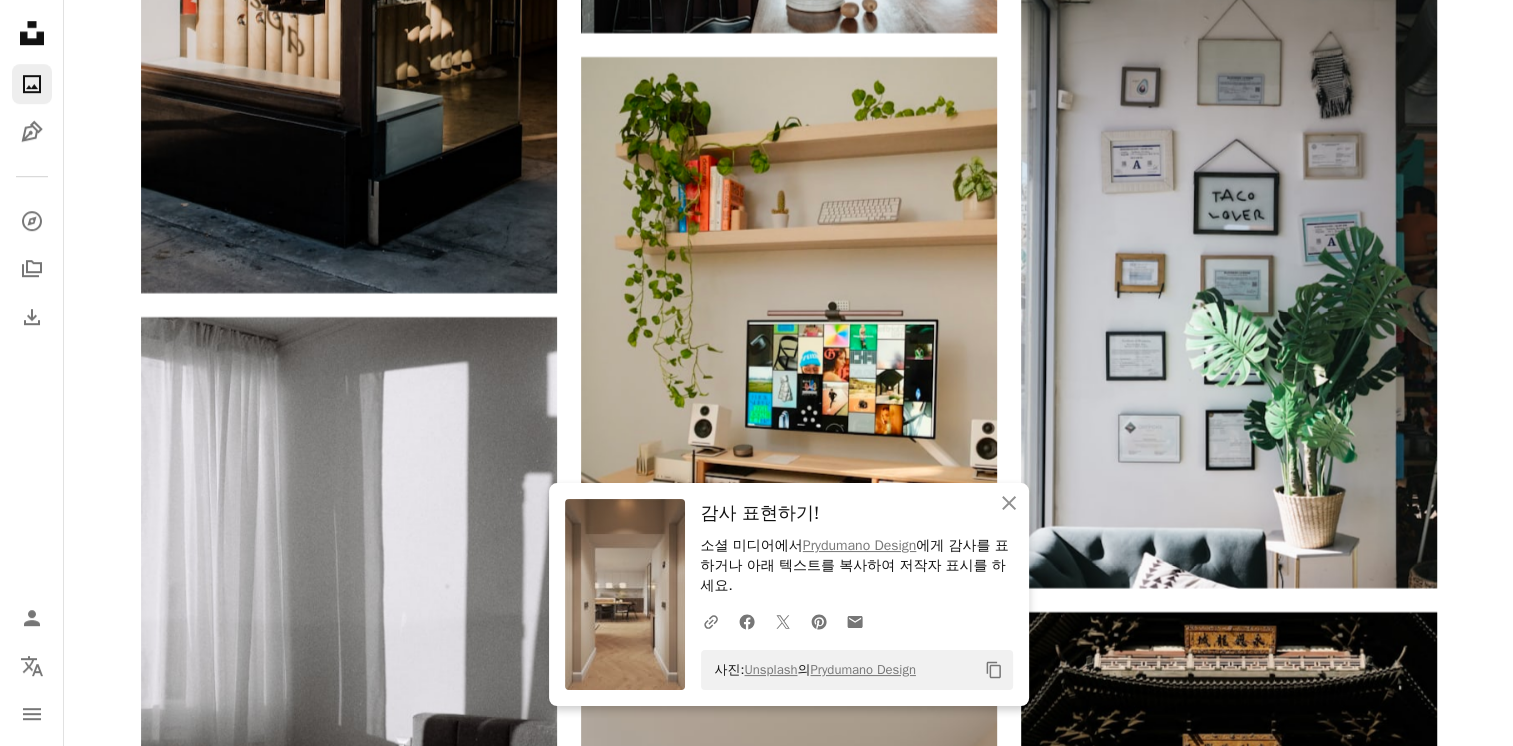 scroll, scrollTop: 47600, scrollLeft: 0, axis: vertical 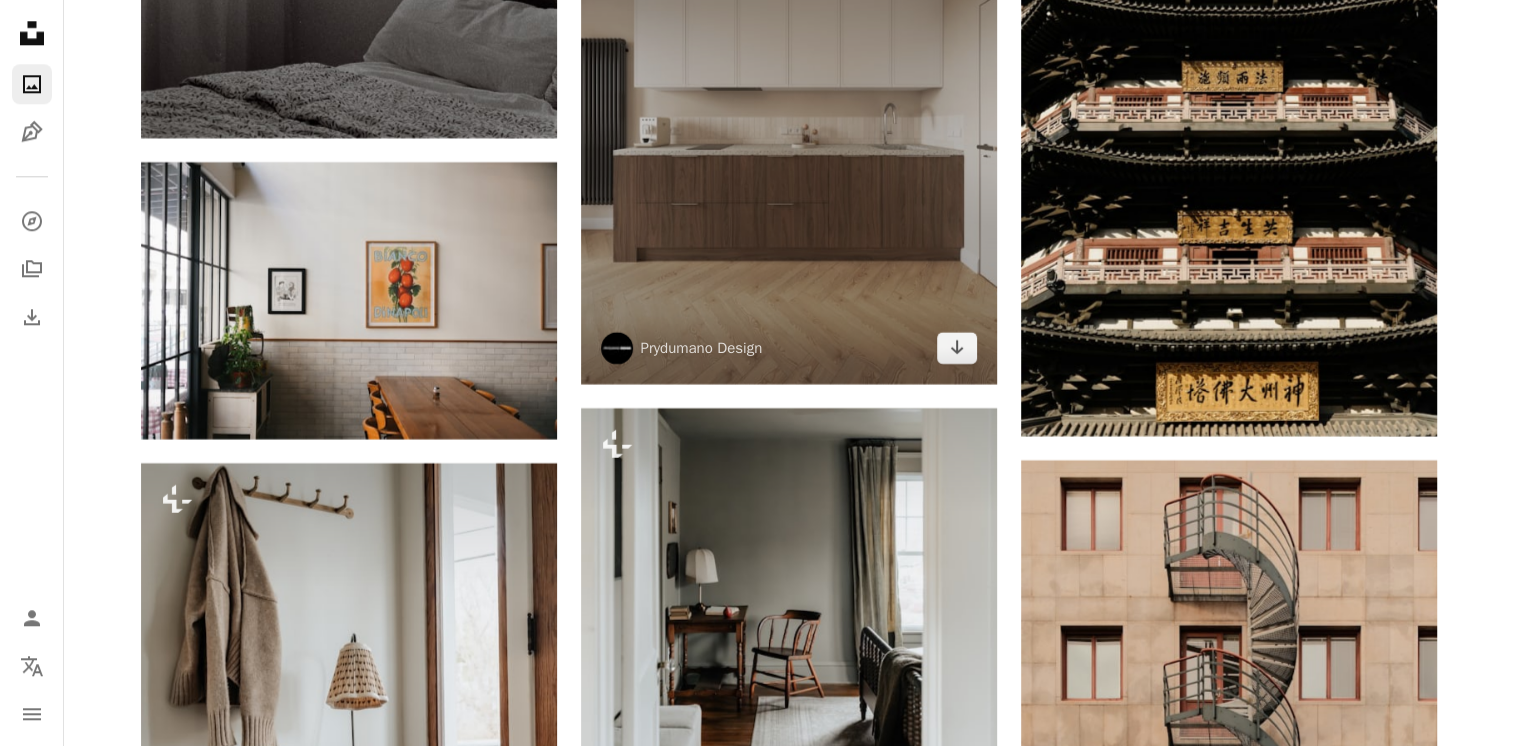 click at bounding box center [789, 124] 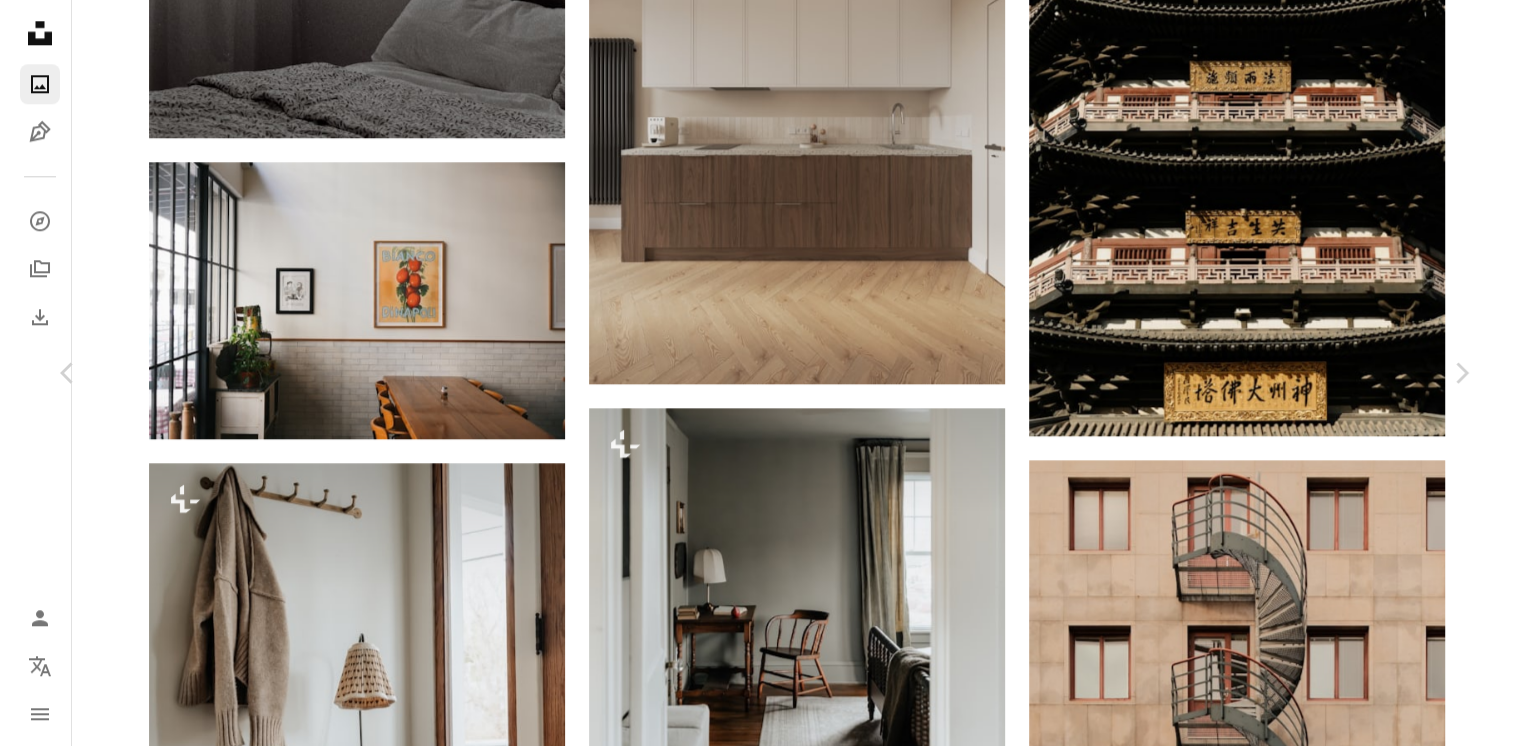 scroll, scrollTop: 48000, scrollLeft: 0, axis: vertical 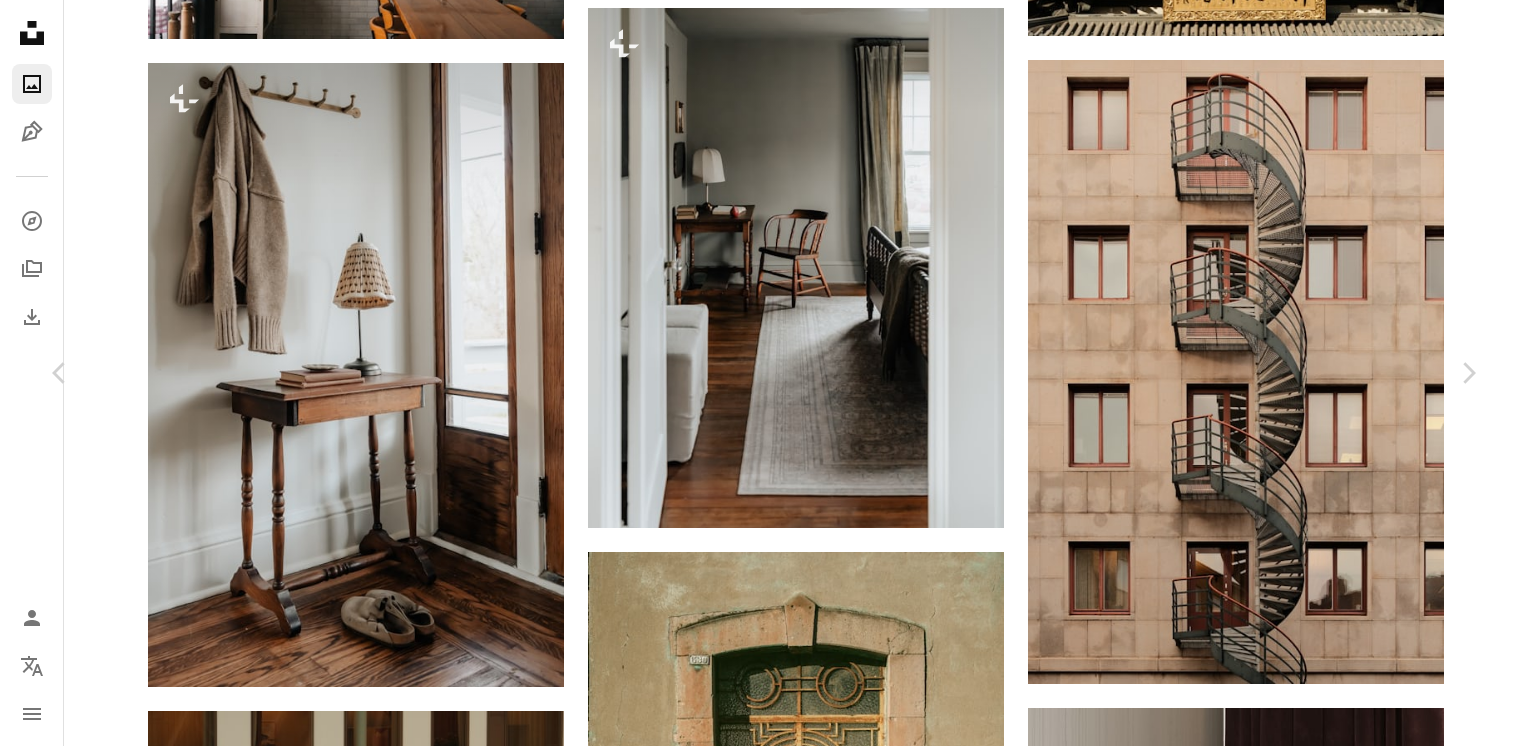 click on "An X shape Chevron left Chevron right Prydumano Design prydumanodesign A heart A plus sign 무료 다운로드 Chevron down Zoom in 조회수 560,688 다운로드 3,319 소개 매체 사진 ,  3D 렌더링 ,  건축 및 인테리어 A forward-right arrow 공유 Info icon 정보 More Actions A map marker Europe Calendar outlined [DATE] 에 게시됨 Safety Unsplash 라이선스 하에서 무료로 사용 가능 집 인테리어 디자인 집 거실 디자인 방 내부 가구 나무 디지털 이미지 아파트 번역하다 층 럭셔리 홈 실내 생계 부엌 유럽 마루 가라앉다 HD 배경화면 iStock에서 프리미엄 관련 이미지 찾아보기  |  코드 UNSPLASH20로 20% 할인 혜택 받기 iStock에서 더 많은 자료 보기  ↗ 관련 이미지 A heart A plus sign Prydumano Design Arrow pointing down A heart A plus sign Paul Kansonkho 고용 가능 A checkmark inside of a circle Arrow pointing down A heart A plus sign Alex Tyson 고용 가능 A checkmark inside of a circle" at bounding box center [764, 3883] 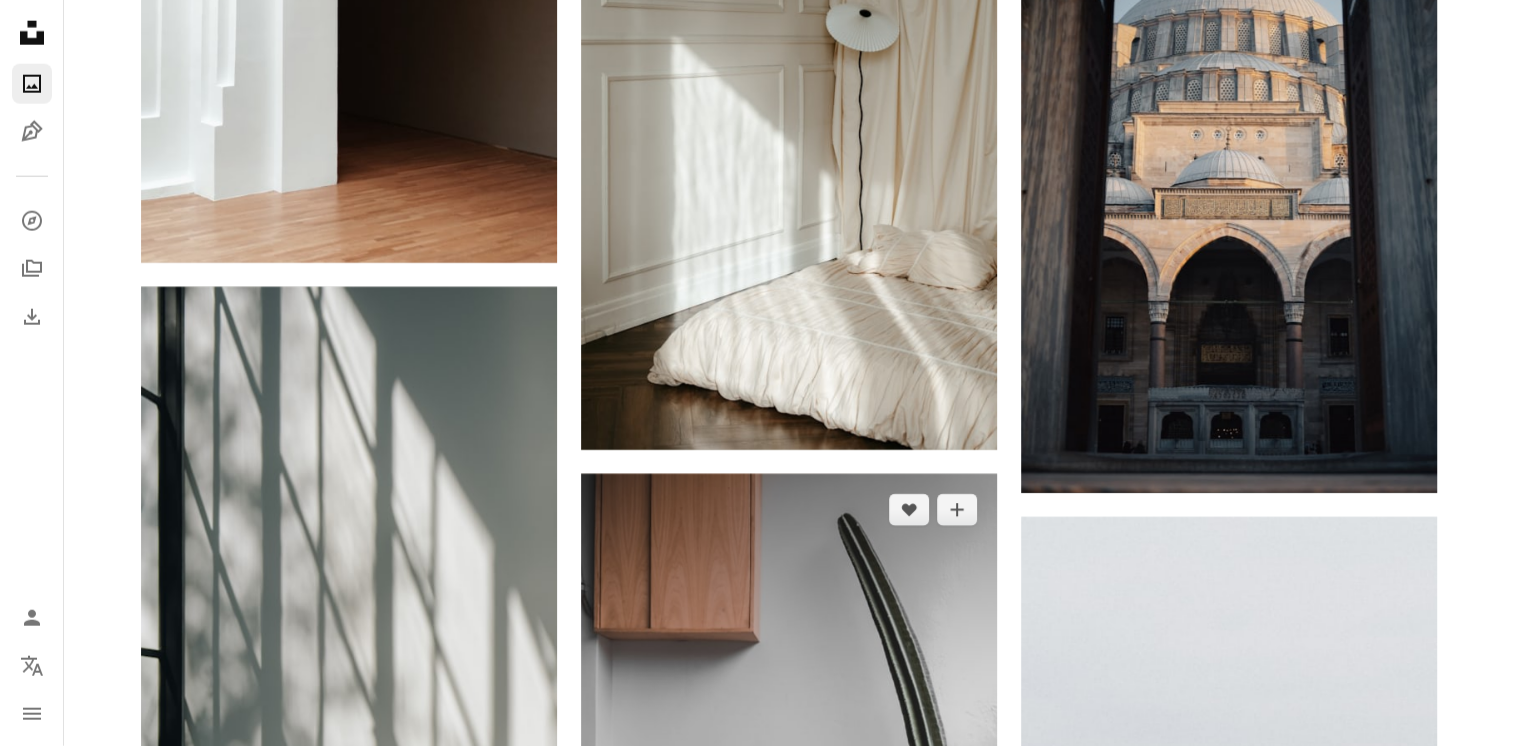 scroll, scrollTop: 51000, scrollLeft: 0, axis: vertical 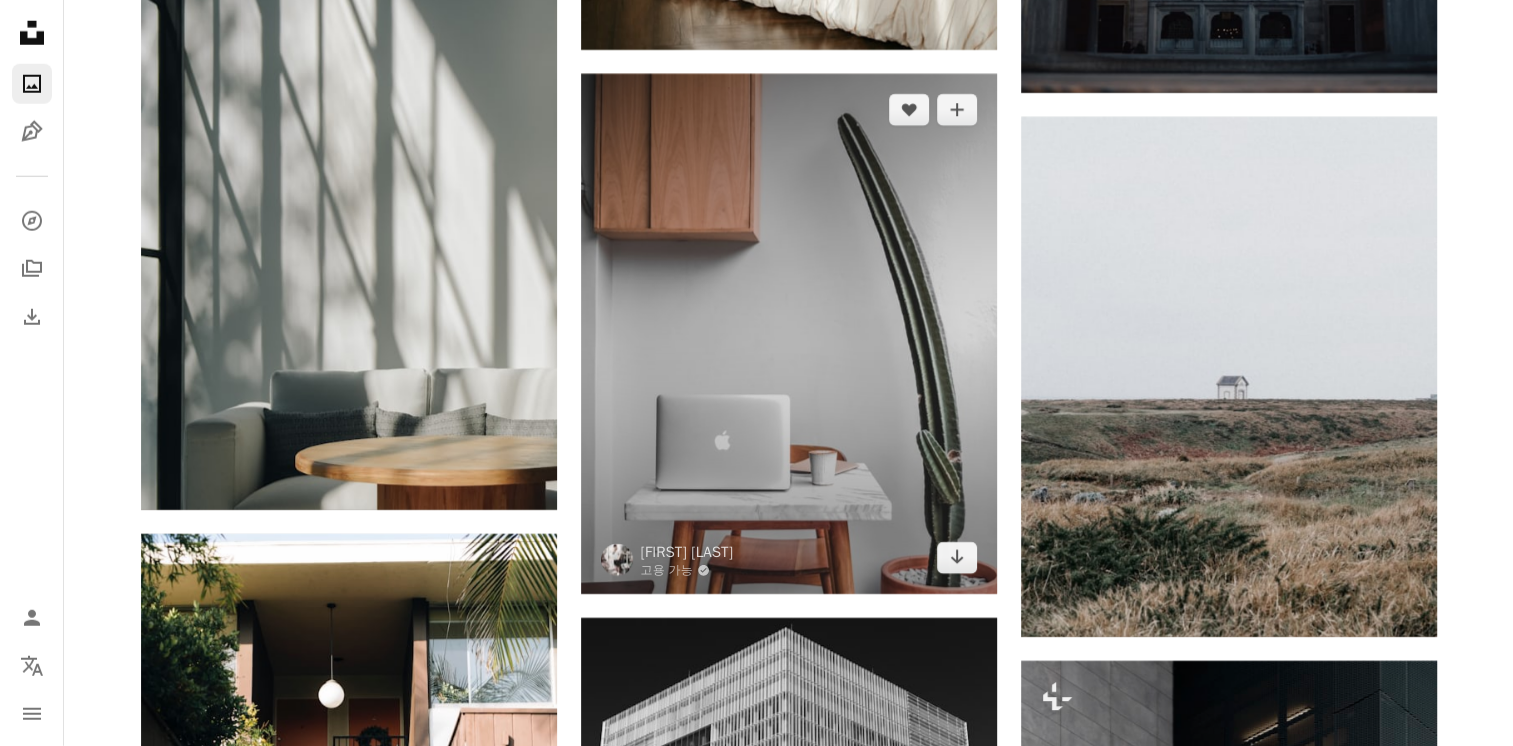 click at bounding box center (789, 334) 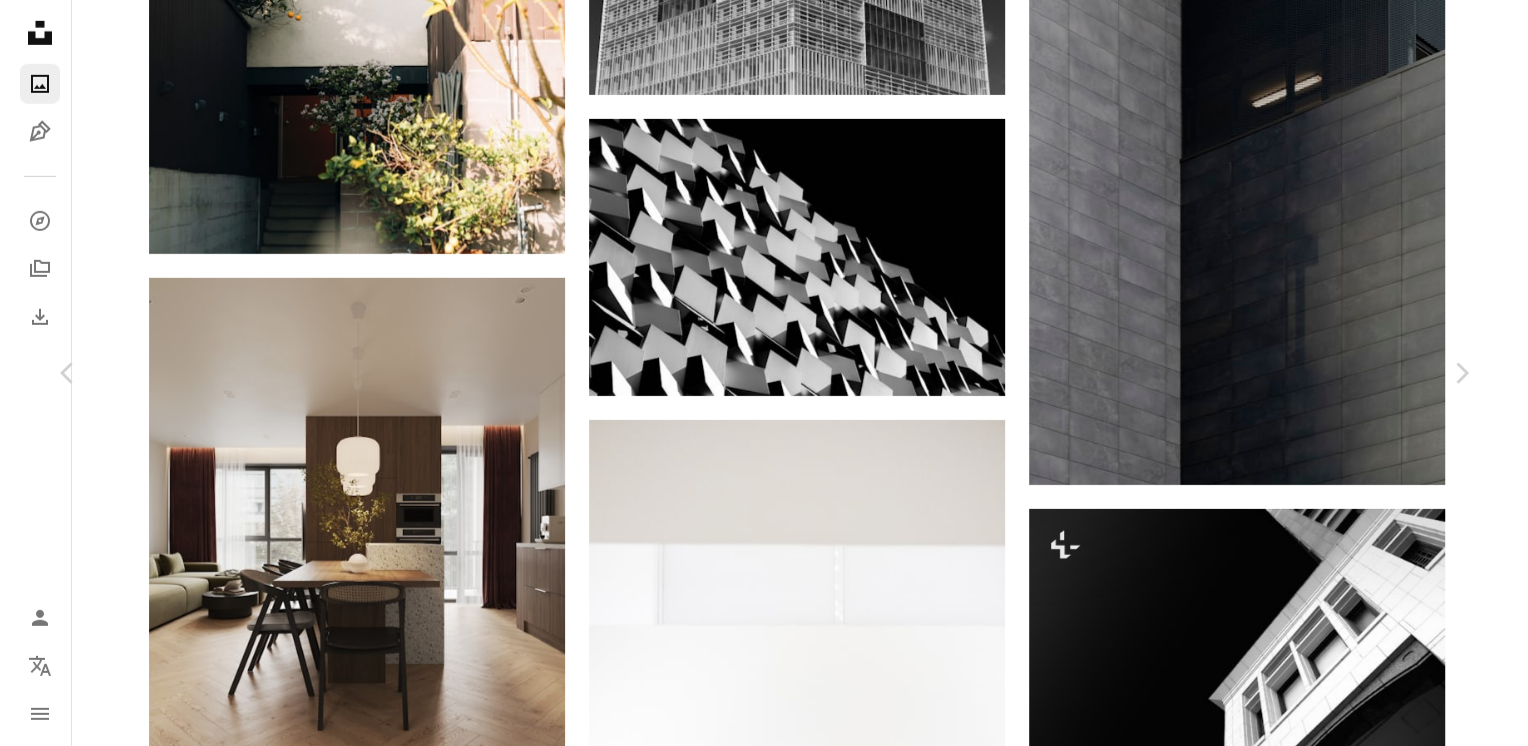 scroll, scrollTop: 52700, scrollLeft: 0, axis: vertical 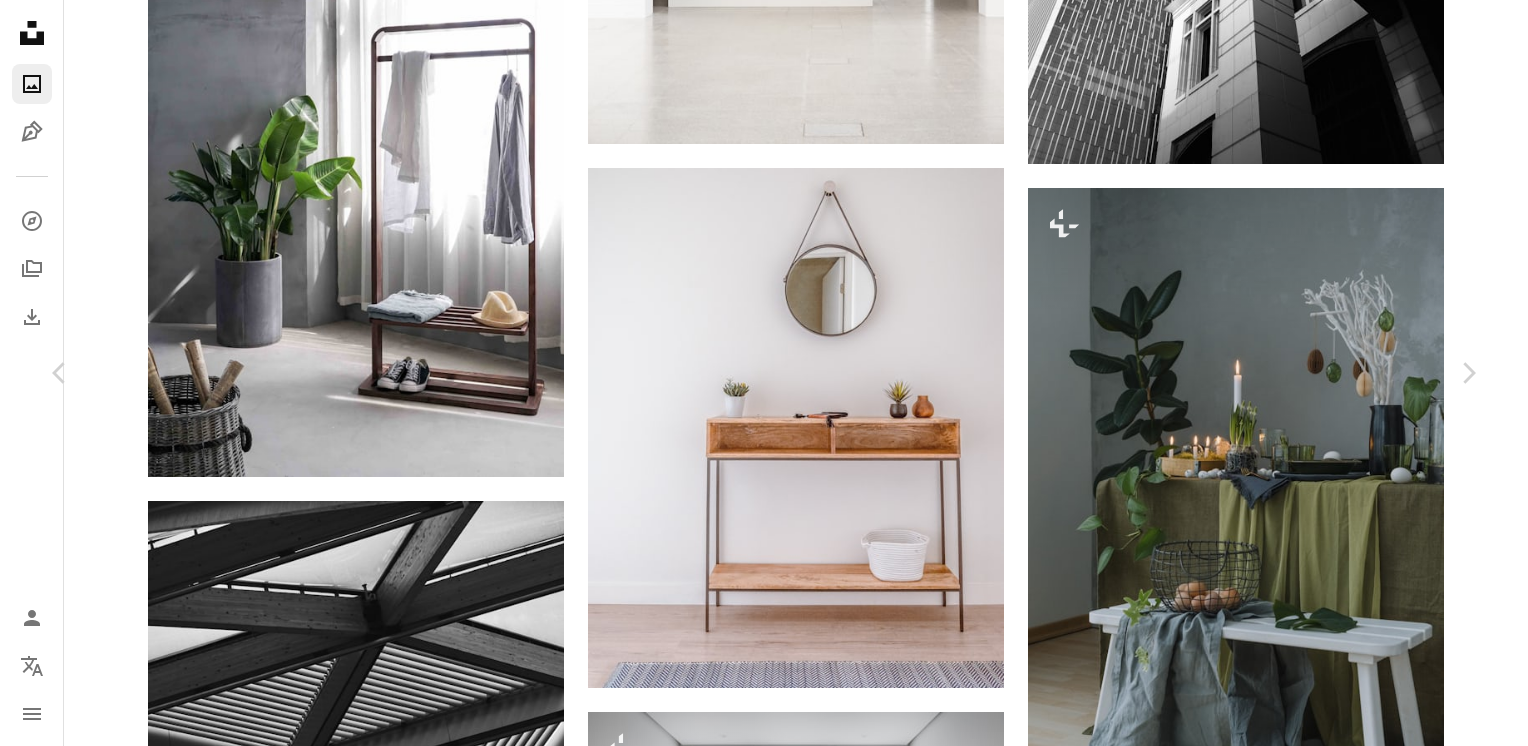 click on "Chevron down" 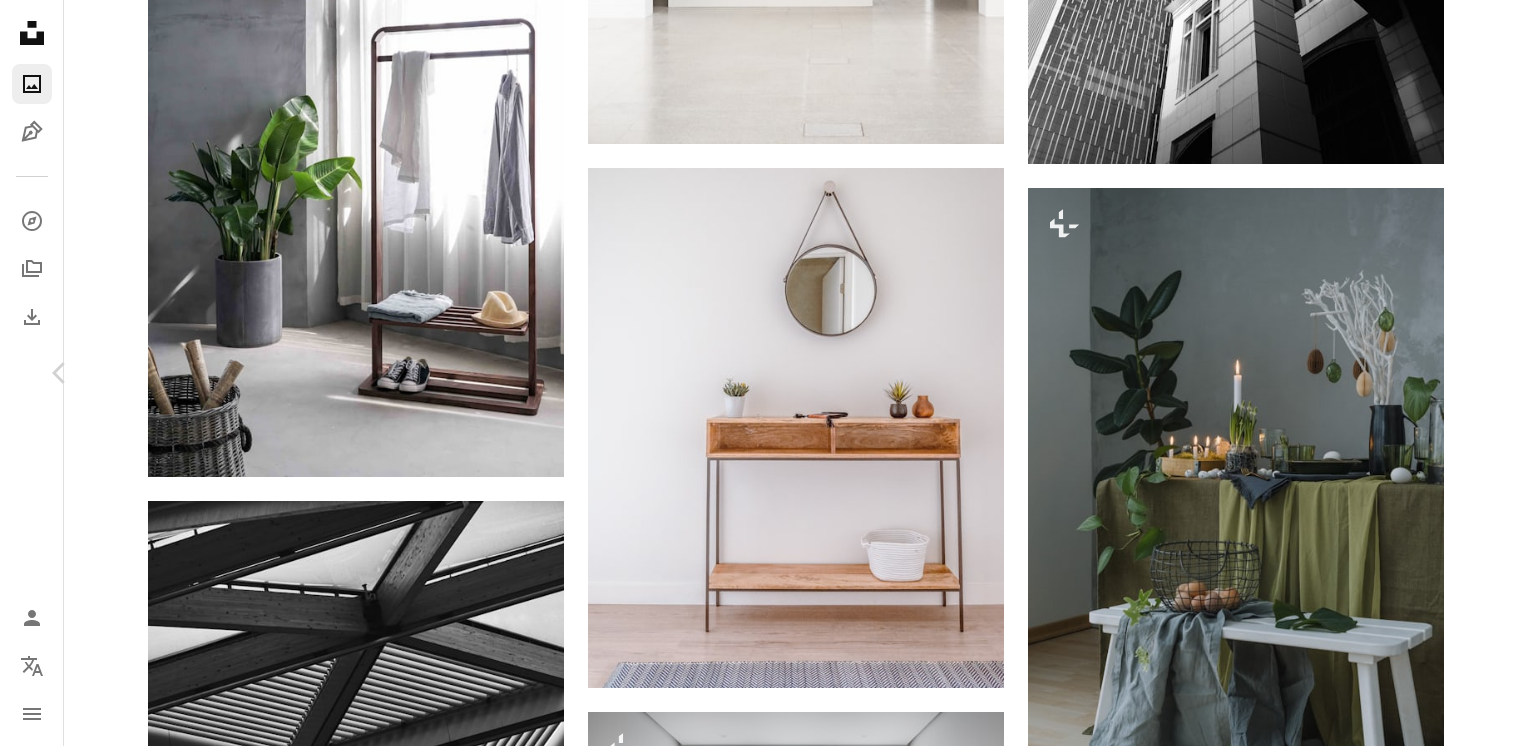 click on "Chevron right" 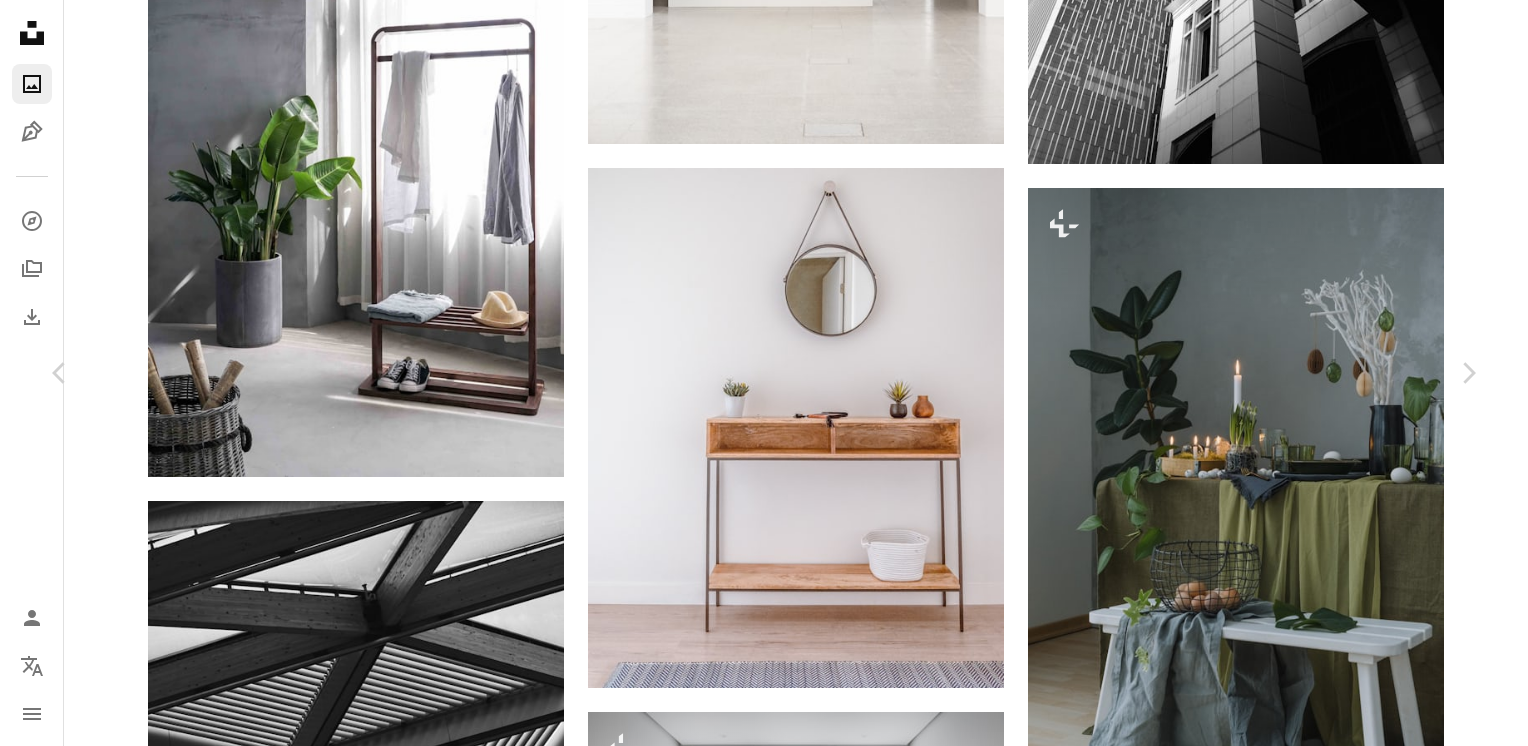 click on "An X shape Chevron left Chevron right tu tu tutuwords A heart A plus sign 무료 다운로드 Chevron down Zoom in 조회수 48,705,458 다운로드 413,218 소개 매체 사진 ,  패션 & 뷰티 ,  건축 및 인테리어 A forward-right arrow 공유 Info icon 정보 More Actions Calendar outlined [DATE] 에 게시됨 Safety Unsplash 라이선스 하에서 무료로 사용 가능 우주 유행 집 식물 집 디자인 내부 의류 침실 최소 창 미니멀리스트 벽지 옷 우주 벽지 간단한 스타일 우주 배경 깨끗이 커튼 장식 퍼블릭 도메인 이미지 iStock에서 프리미엄 관련 이미지 찾아보기  |  코드 UNSPLASH20로 20% 할인 혜택 받기 iStock에서 더 많은 자료 보기  ↗ 관련 이미지 A heart A plus sign Sanibell BV Arrow pointing down A heart A plus sign Alex Tyson 고용 가능 A checkmark inside of a circle Arrow pointing down A heart A plus sign feey Arrow pointing down A heart A plus sign feey Arrow pointing down A heart A plus sign" at bounding box center (764, 4672) 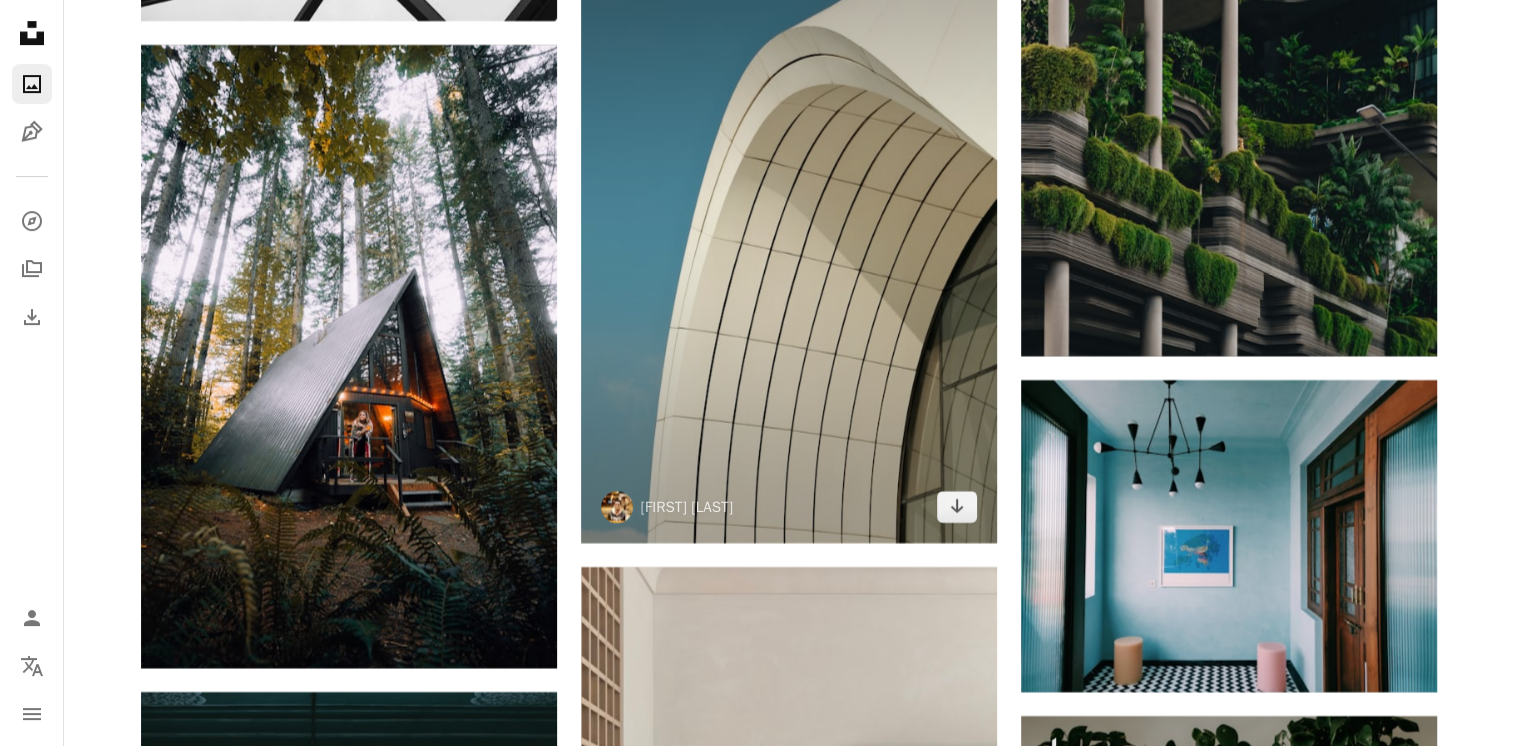 scroll, scrollTop: 53800, scrollLeft: 0, axis: vertical 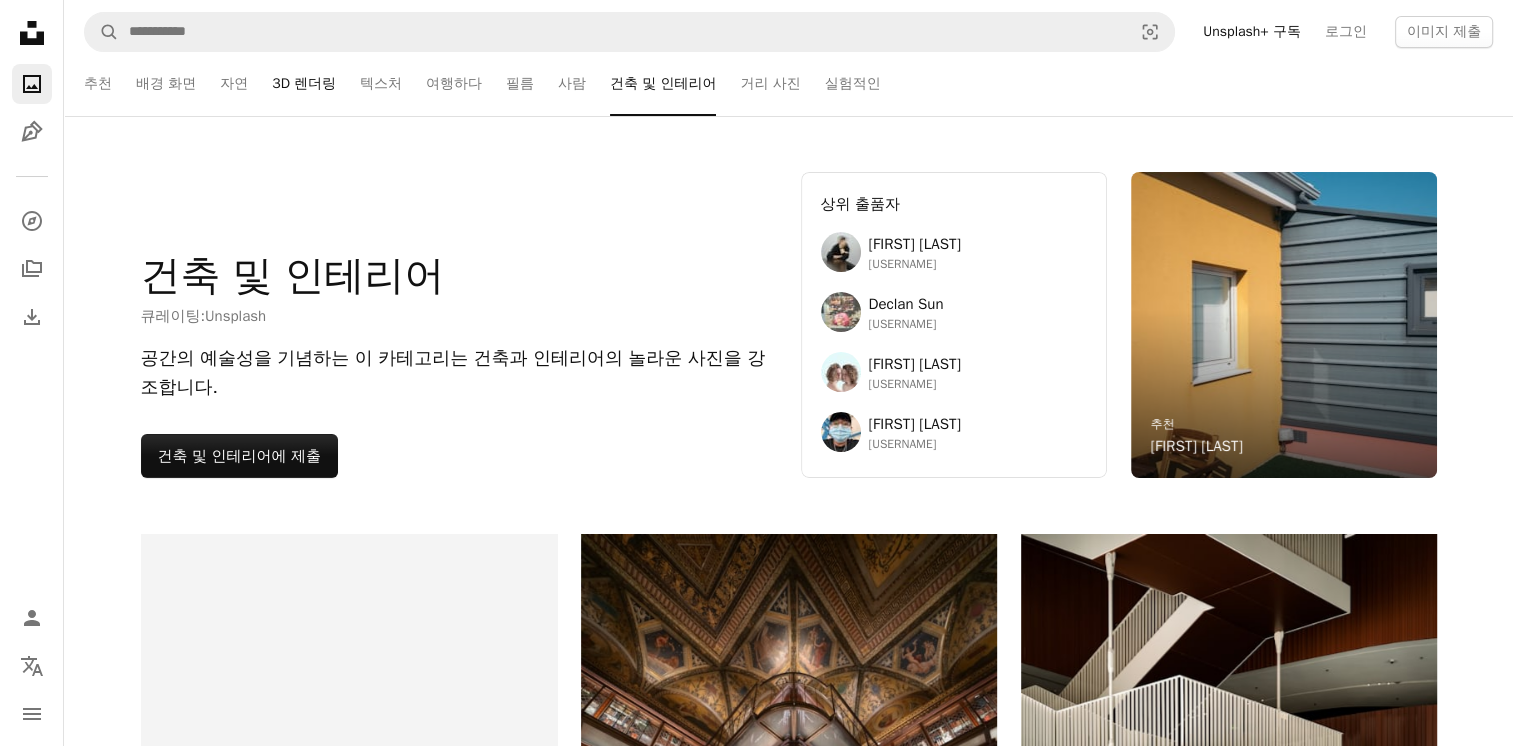 click on "3D 렌더링" at bounding box center [304, 84] 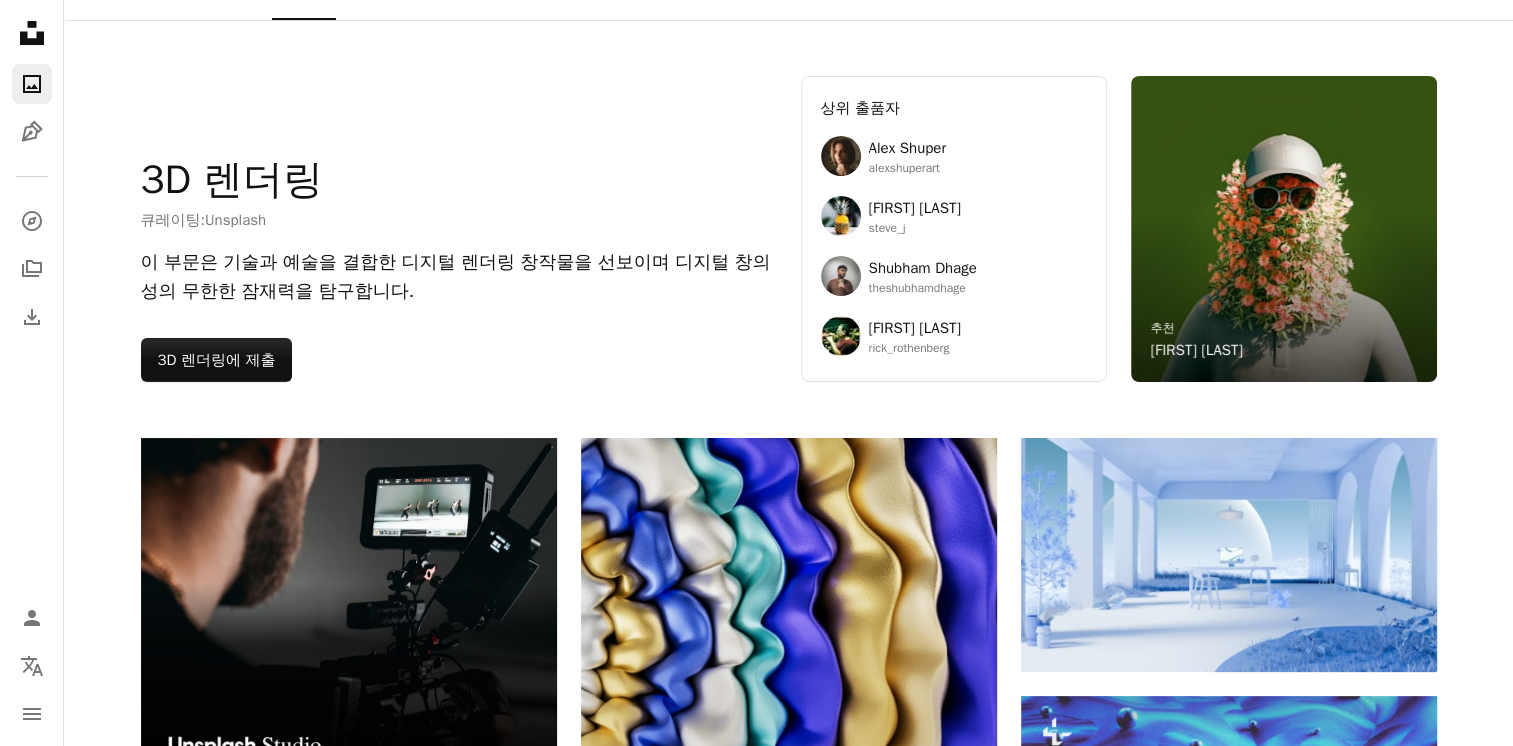 scroll, scrollTop: 0, scrollLeft: 0, axis: both 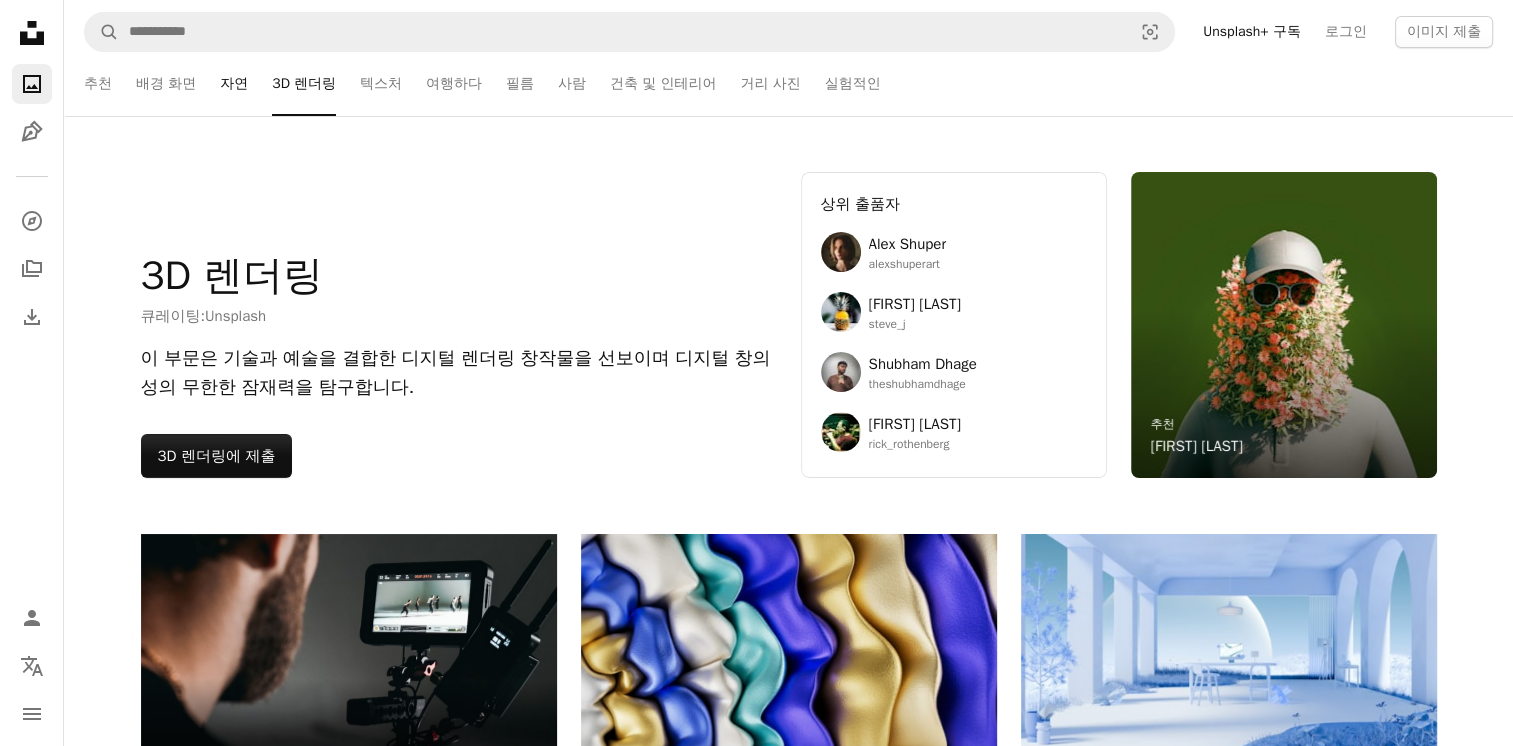 click on "자연" at bounding box center (234, 84) 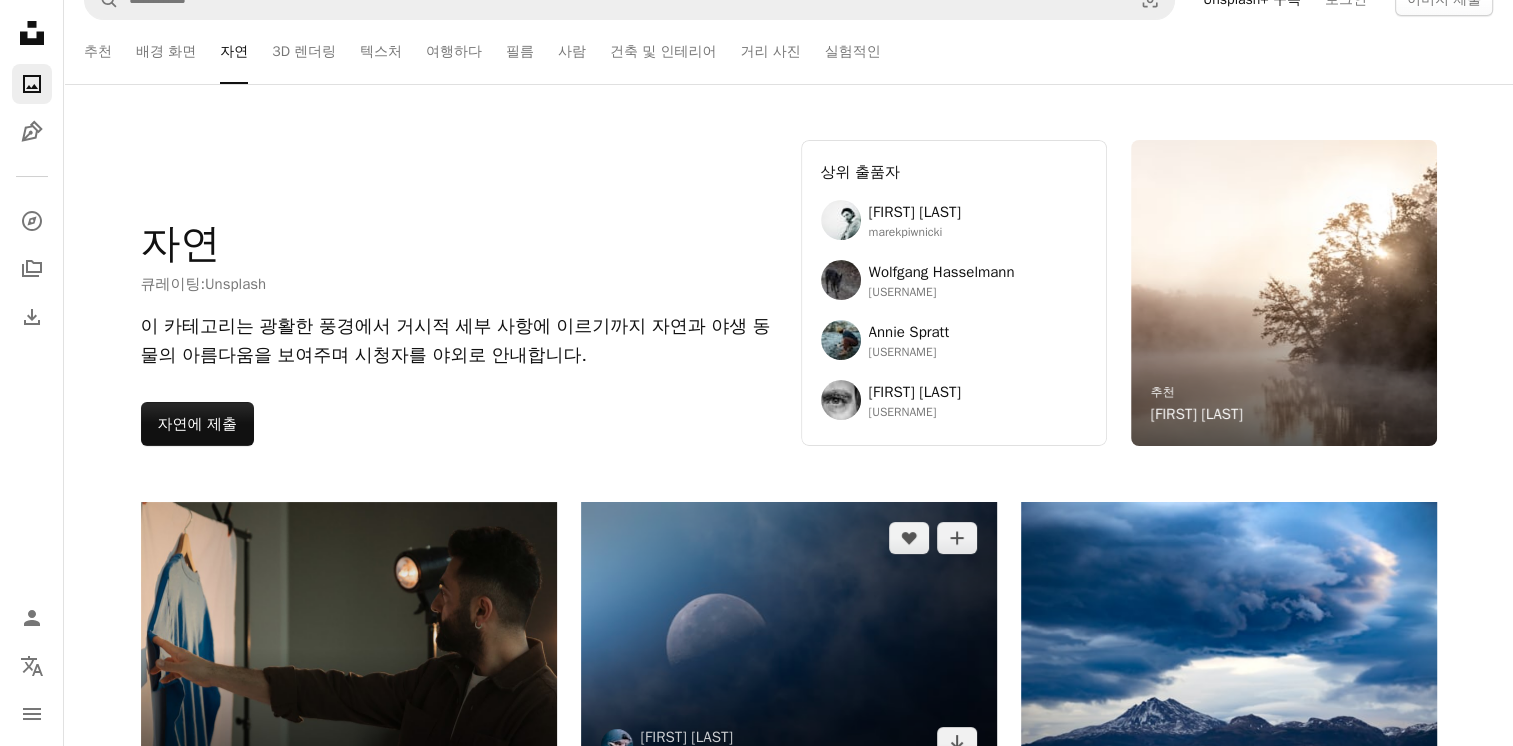 scroll, scrollTop: 0, scrollLeft: 0, axis: both 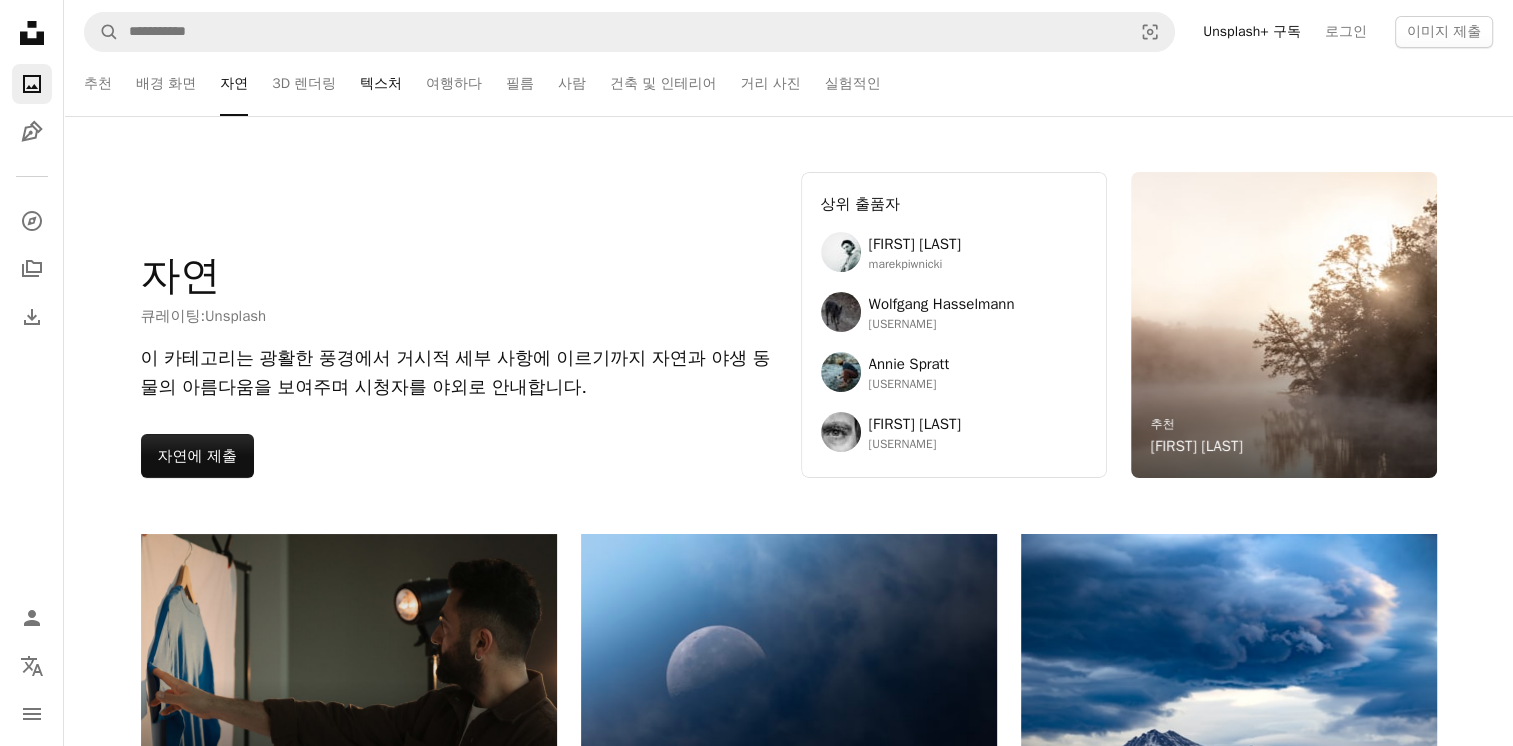 click on "텍스처" at bounding box center (381, 84) 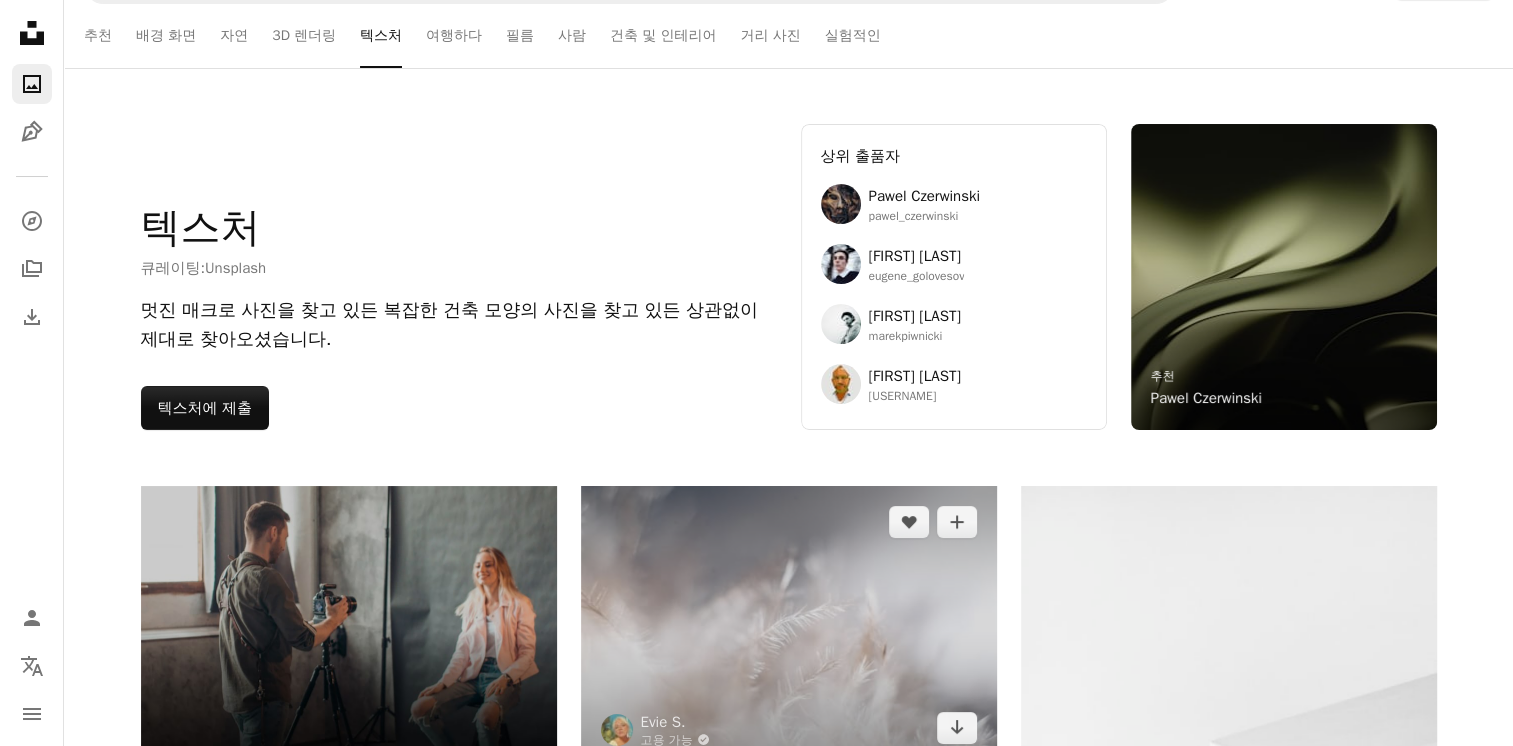 scroll, scrollTop: 0, scrollLeft: 0, axis: both 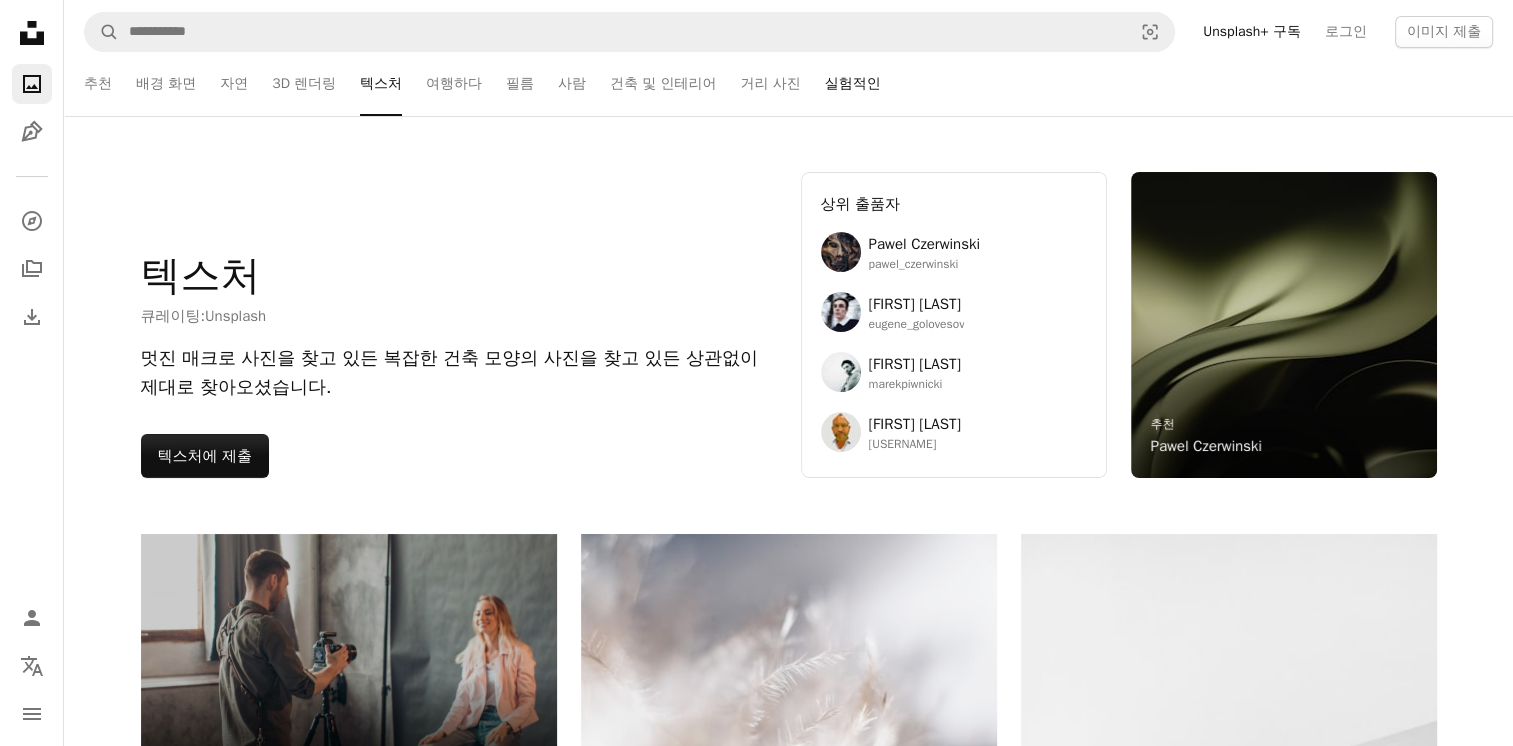 click on "실험적인" at bounding box center (853, 84) 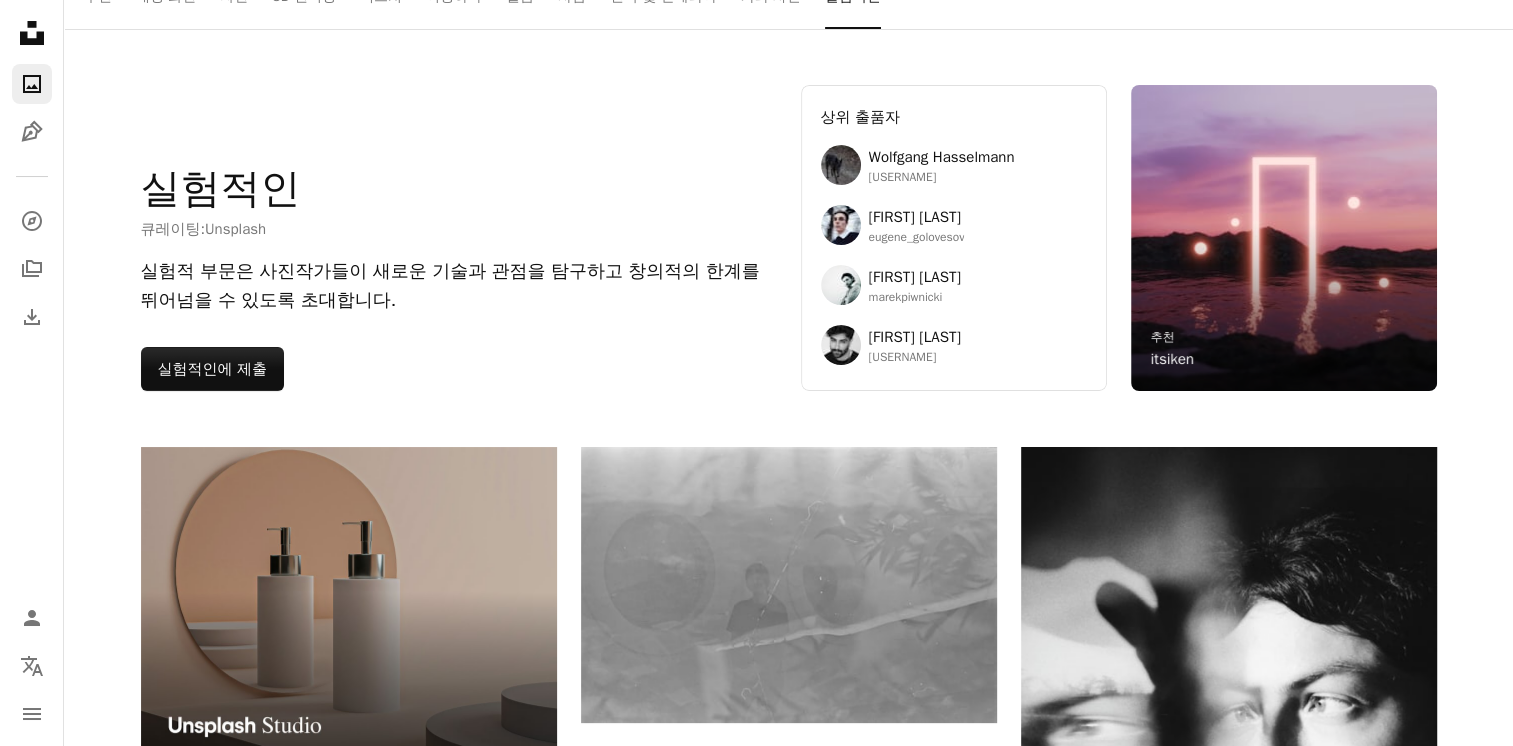 scroll, scrollTop: 0, scrollLeft: 0, axis: both 